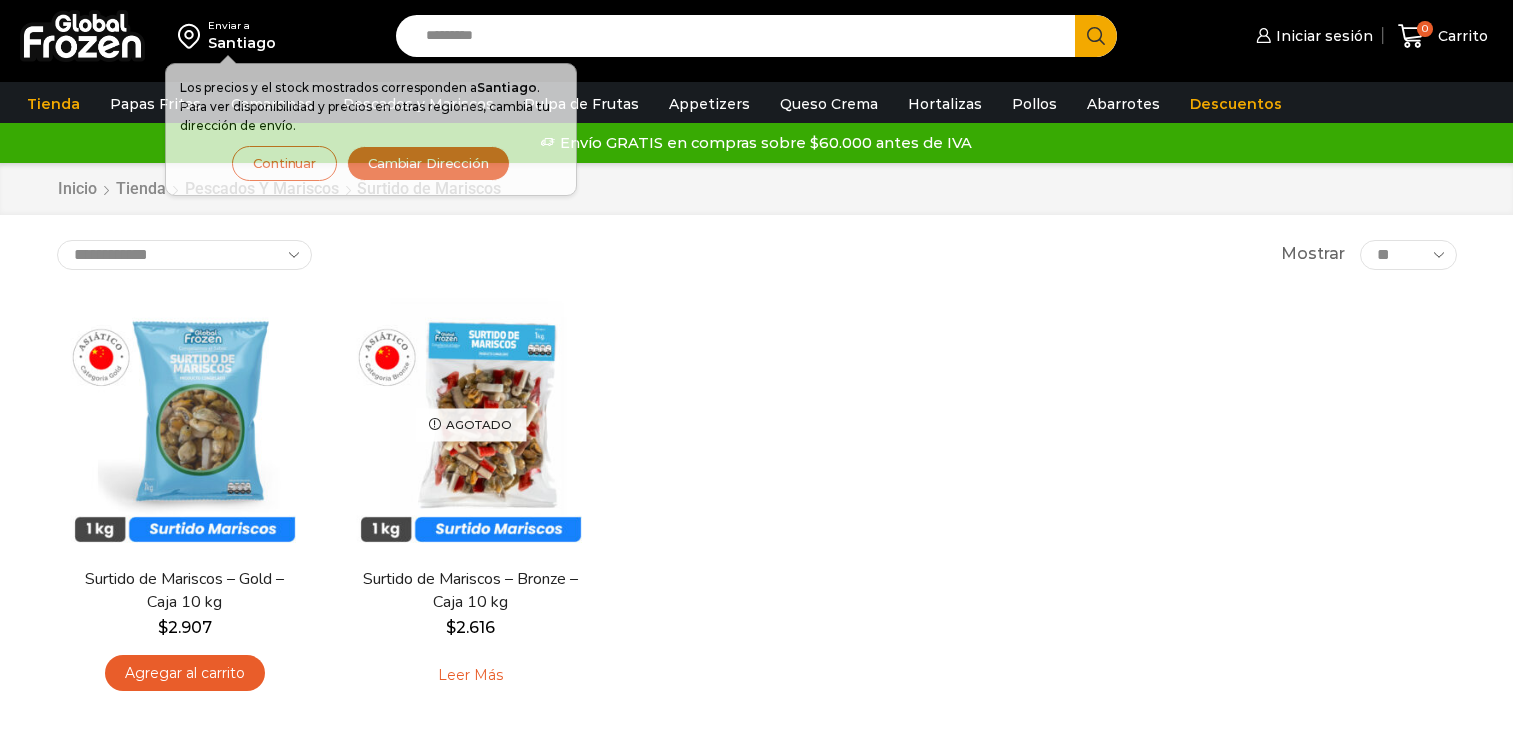 scroll, scrollTop: 0, scrollLeft: 0, axis: both 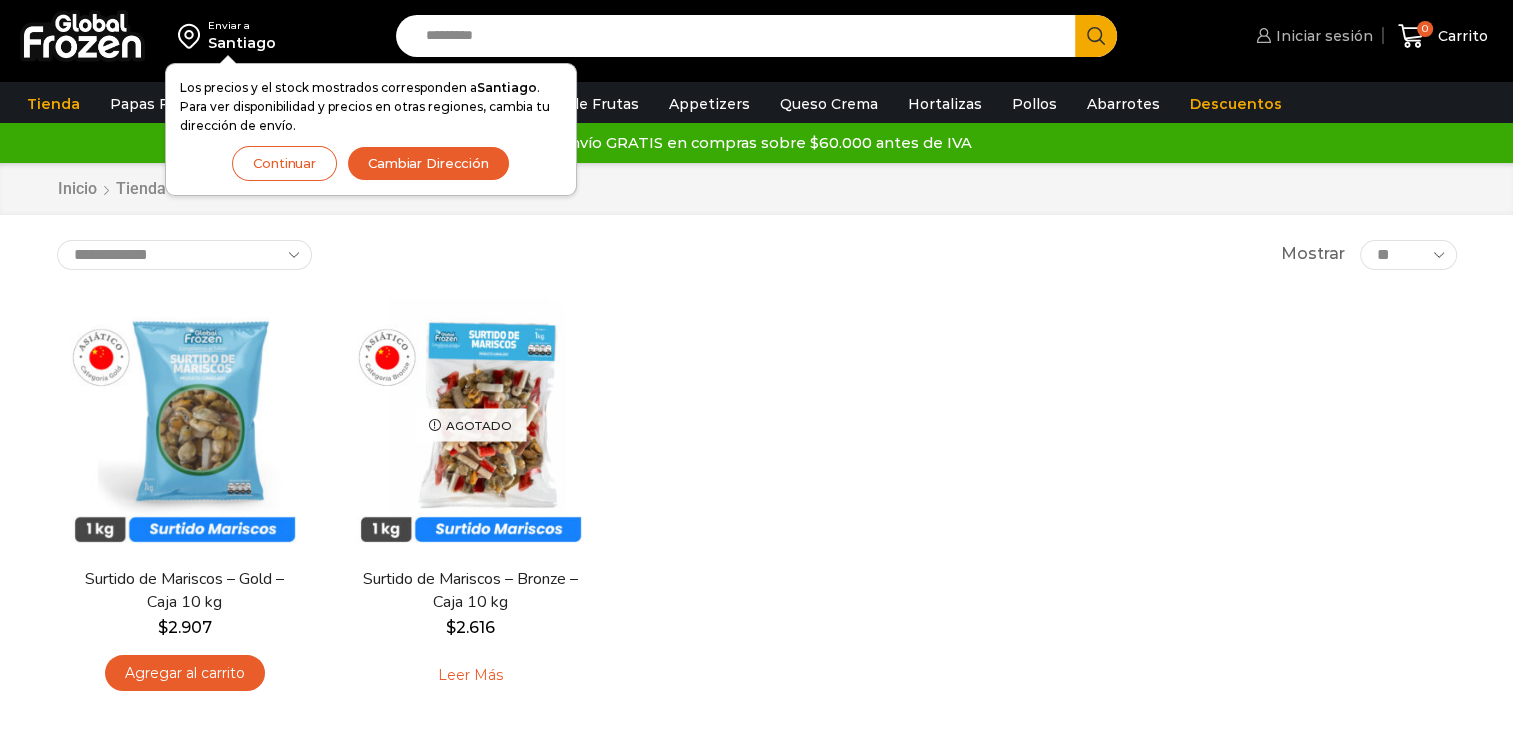 click on "Iniciar sesión" at bounding box center [1322, 36] 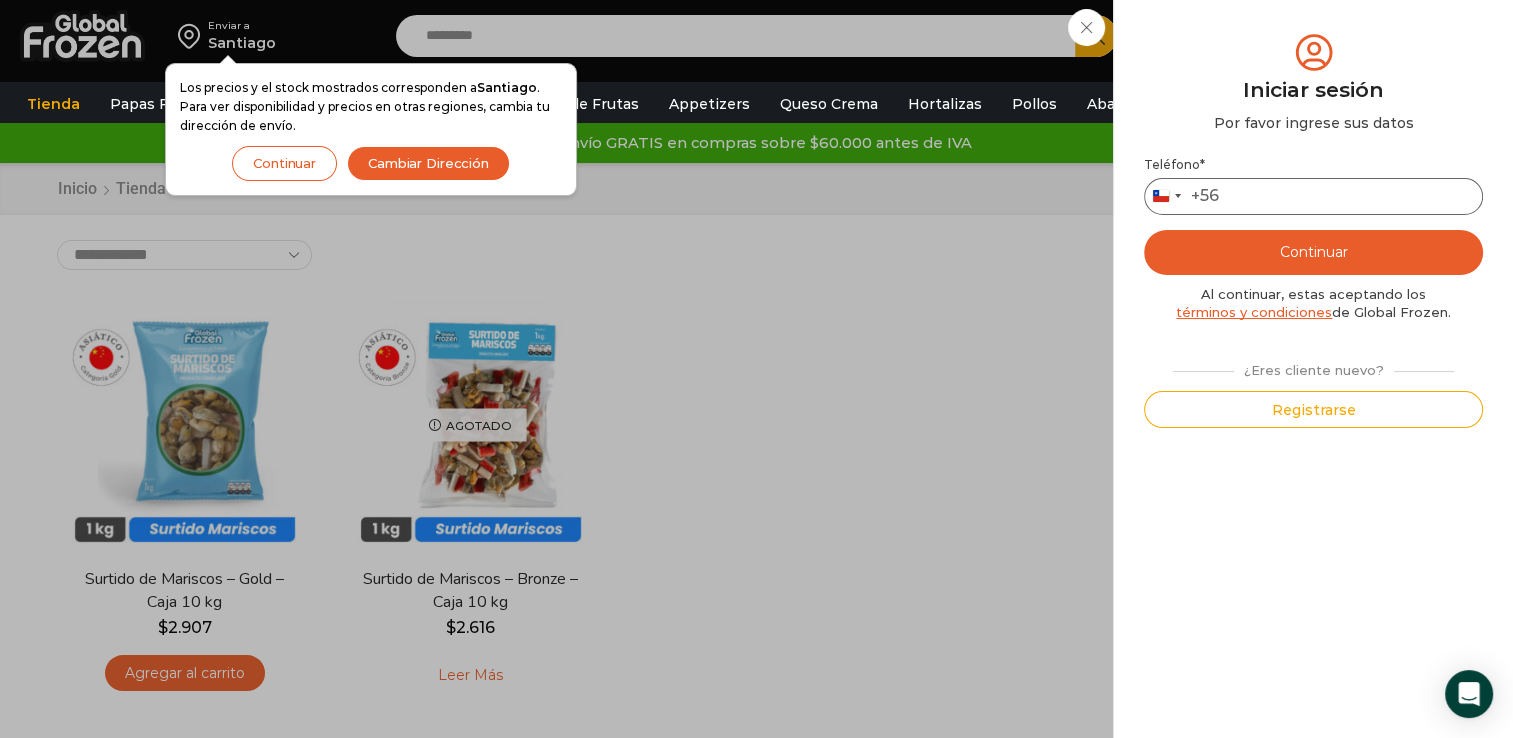click on "Teléfono
*" at bounding box center [1313, 196] 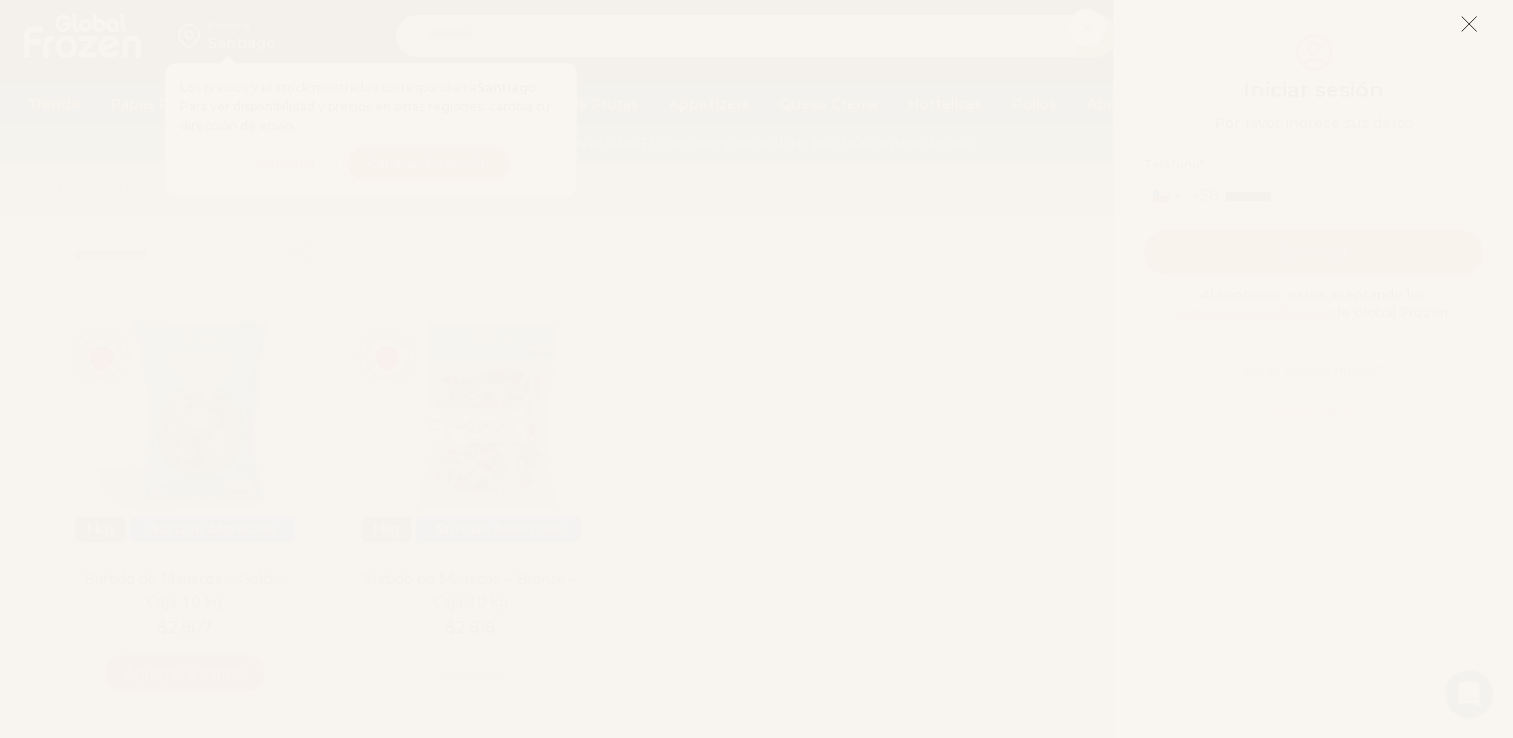 click 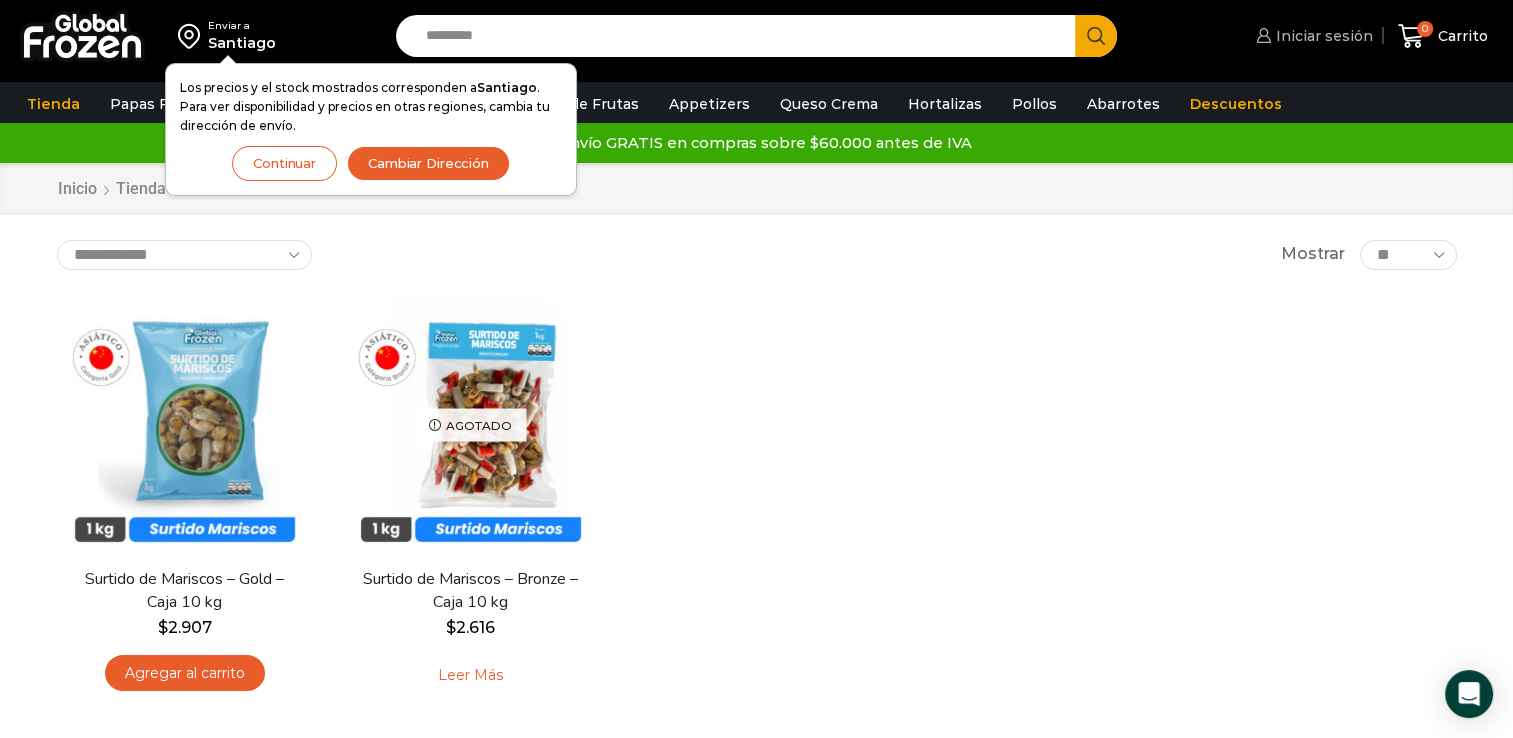 click on "Iniciar sesión" at bounding box center (1322, 36) 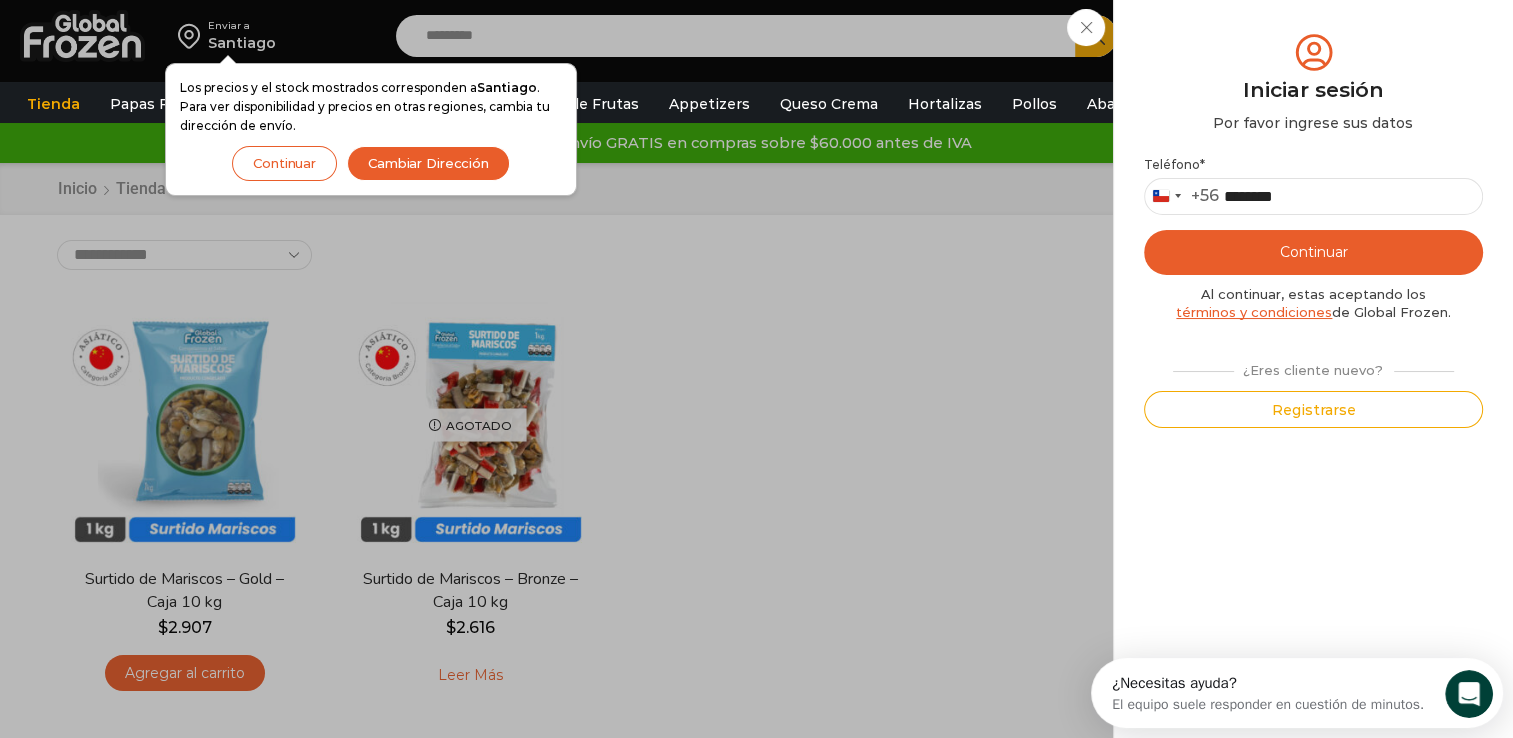scroll, scrollTop: 0, scrollLeft: 0, axis: both 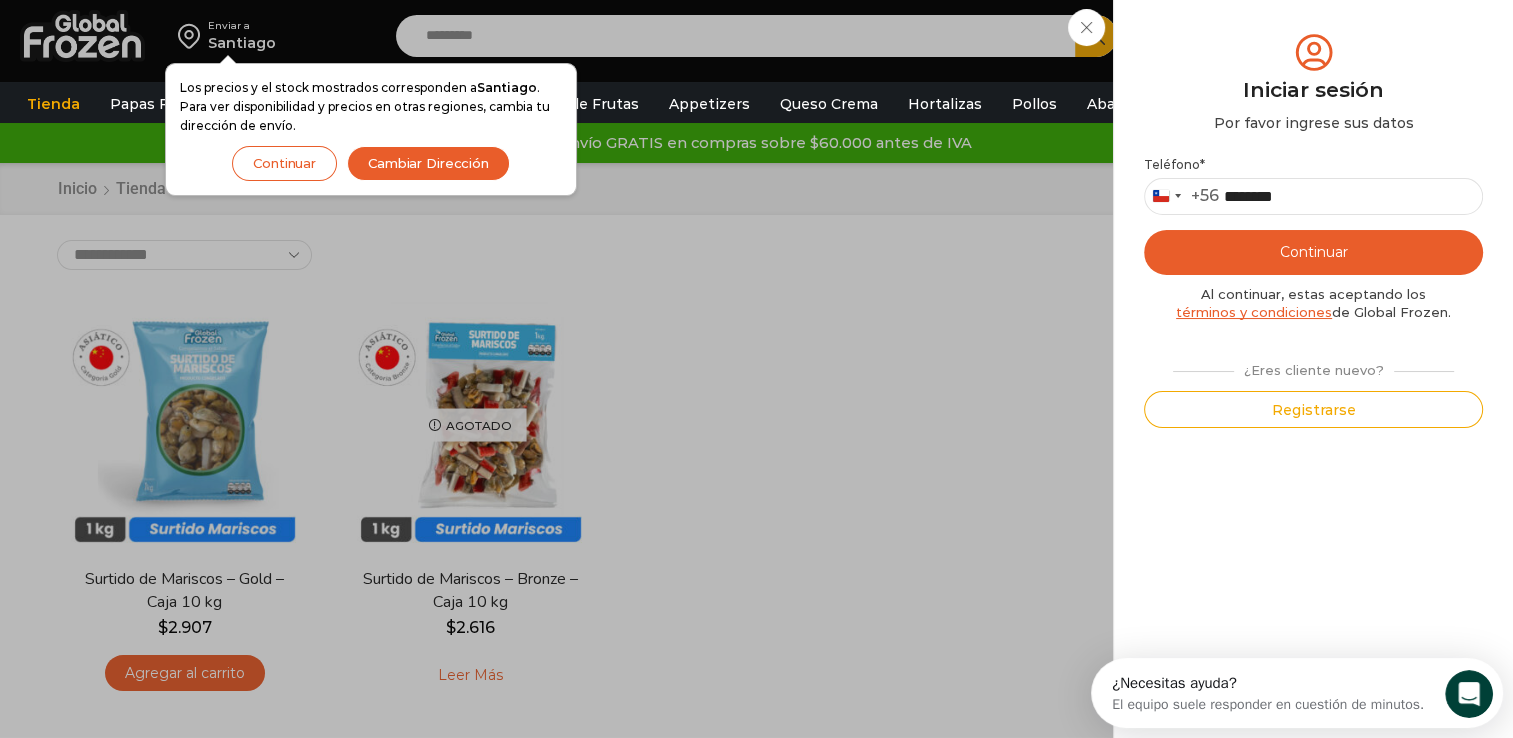 click on "Continuar" at bounding box center [1313, 252] 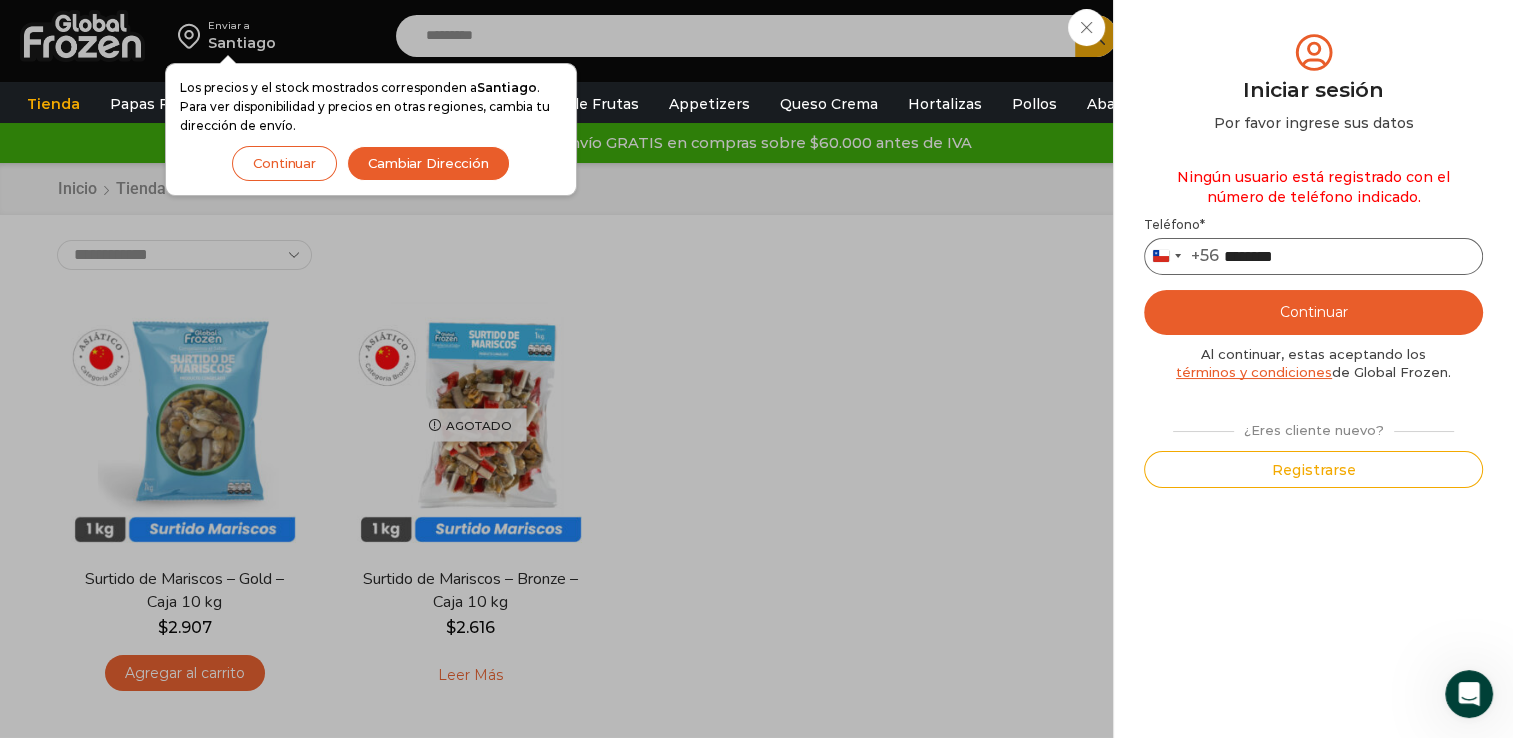 click on "********" at bounding box center (1313, 256) 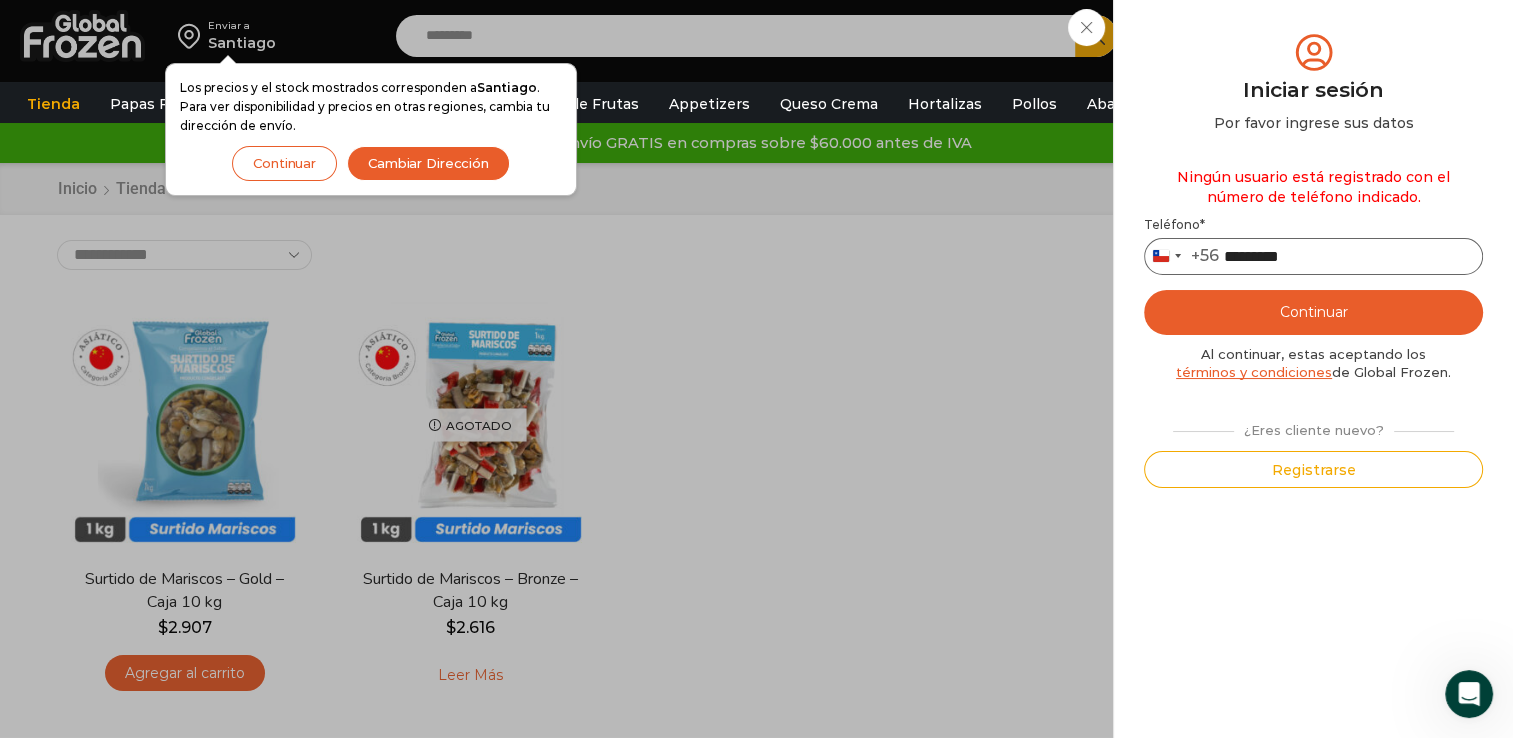 type on "*********" 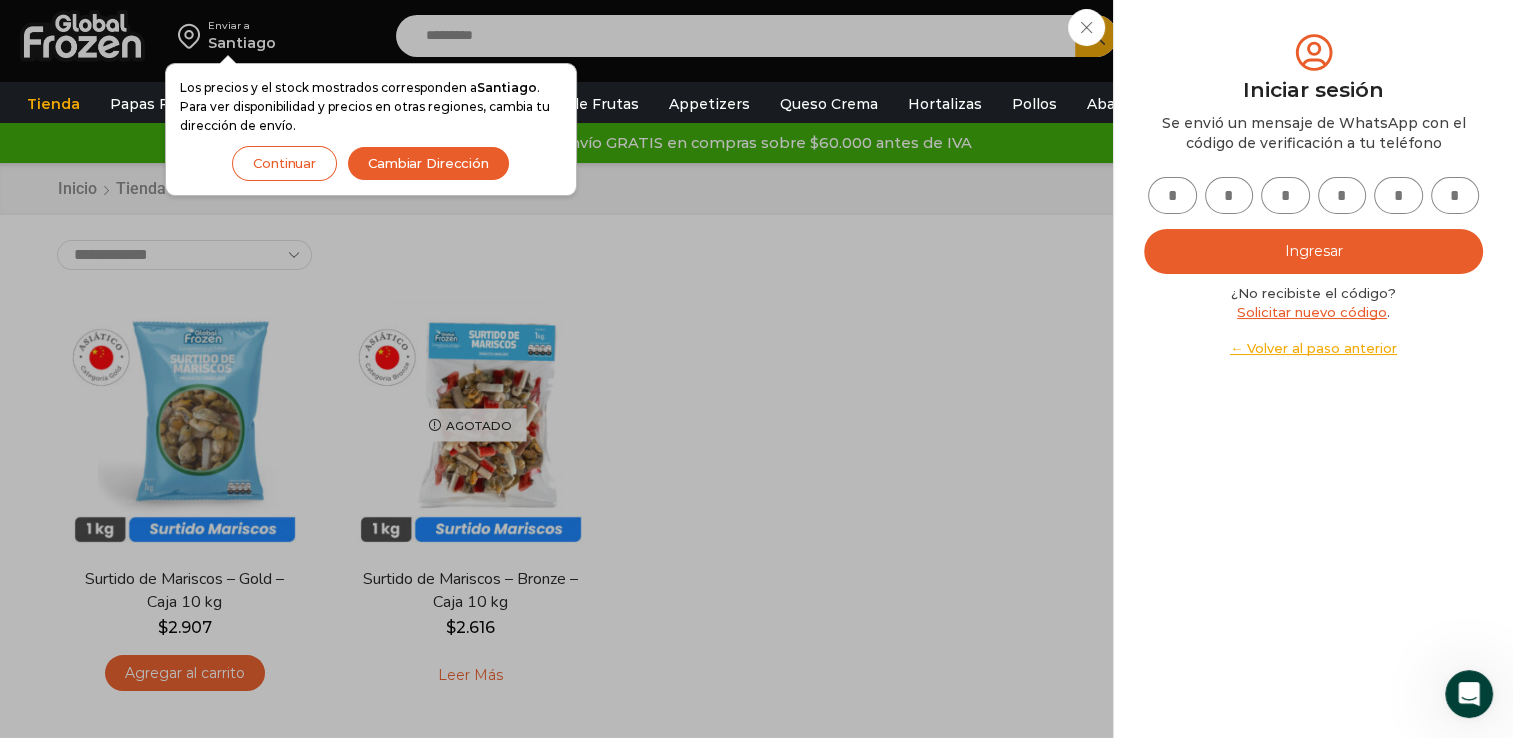 click at bounding box center (1172, 195) 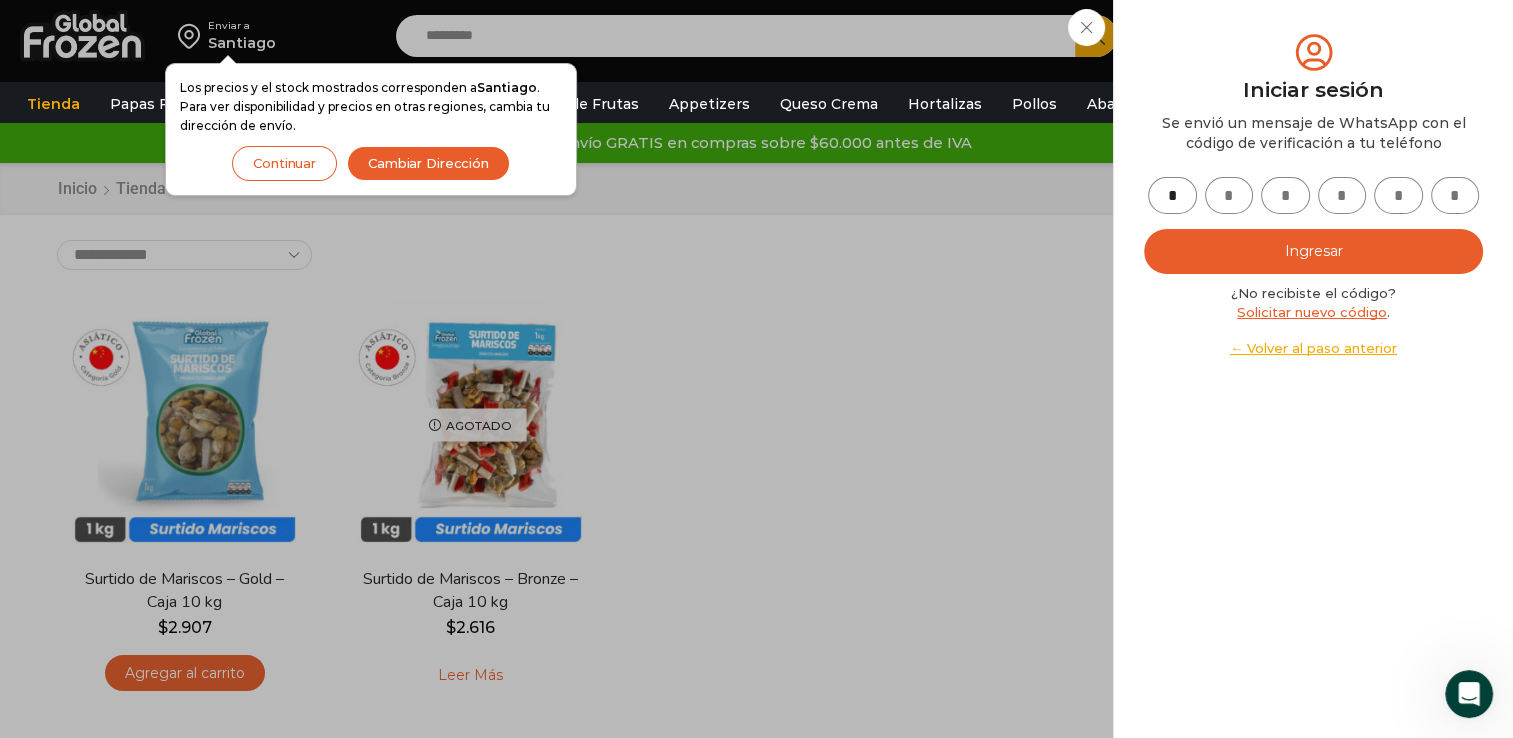 type on "*" 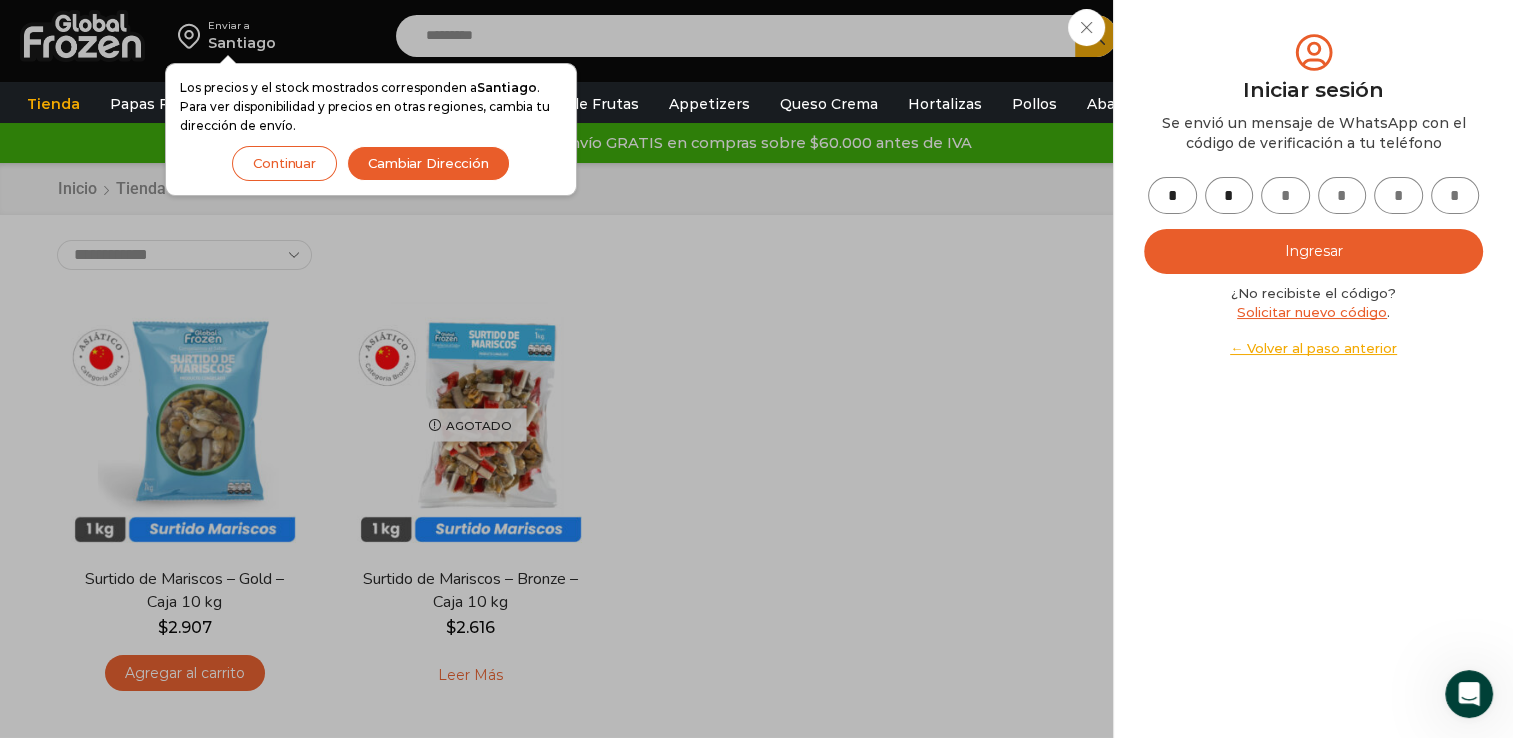 type on "*" 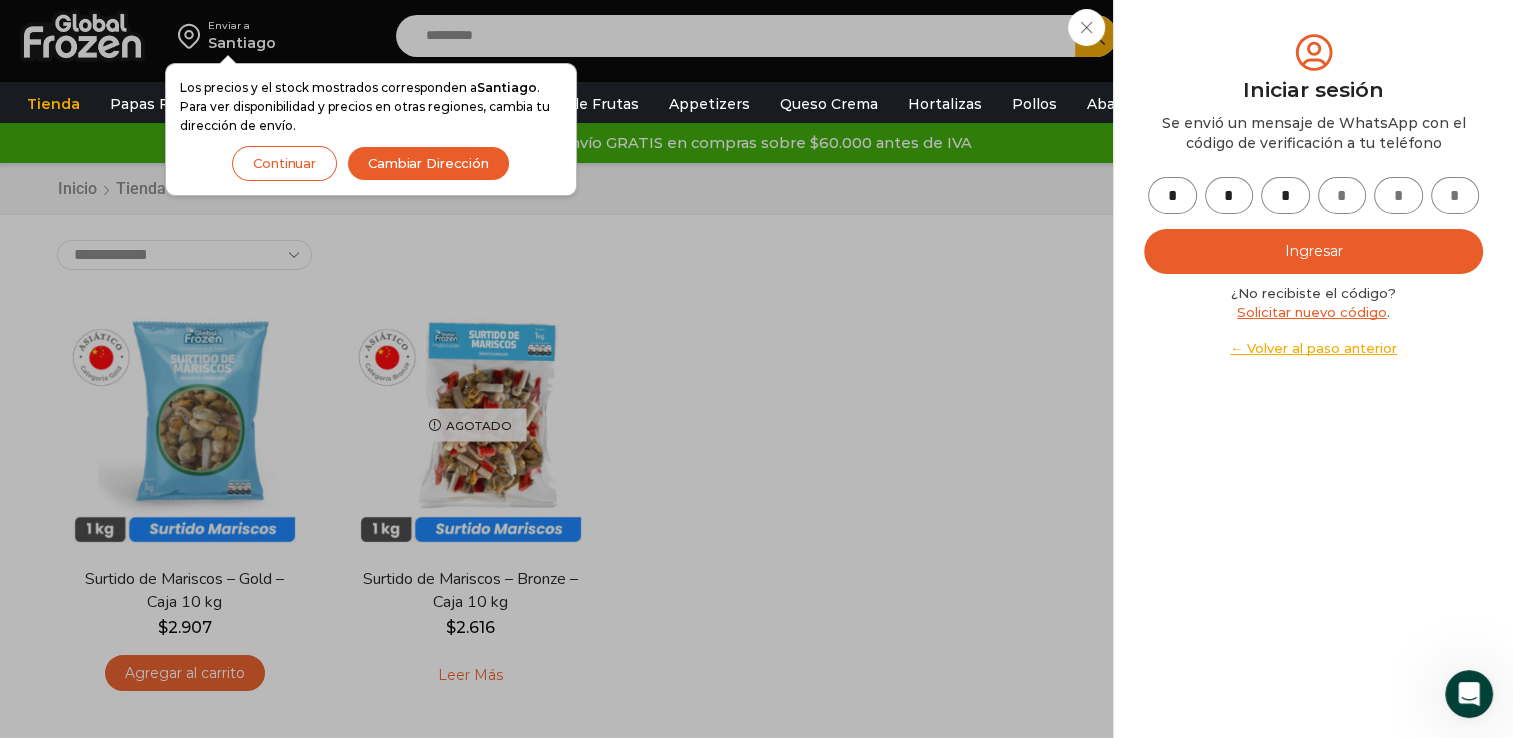 type on "*" 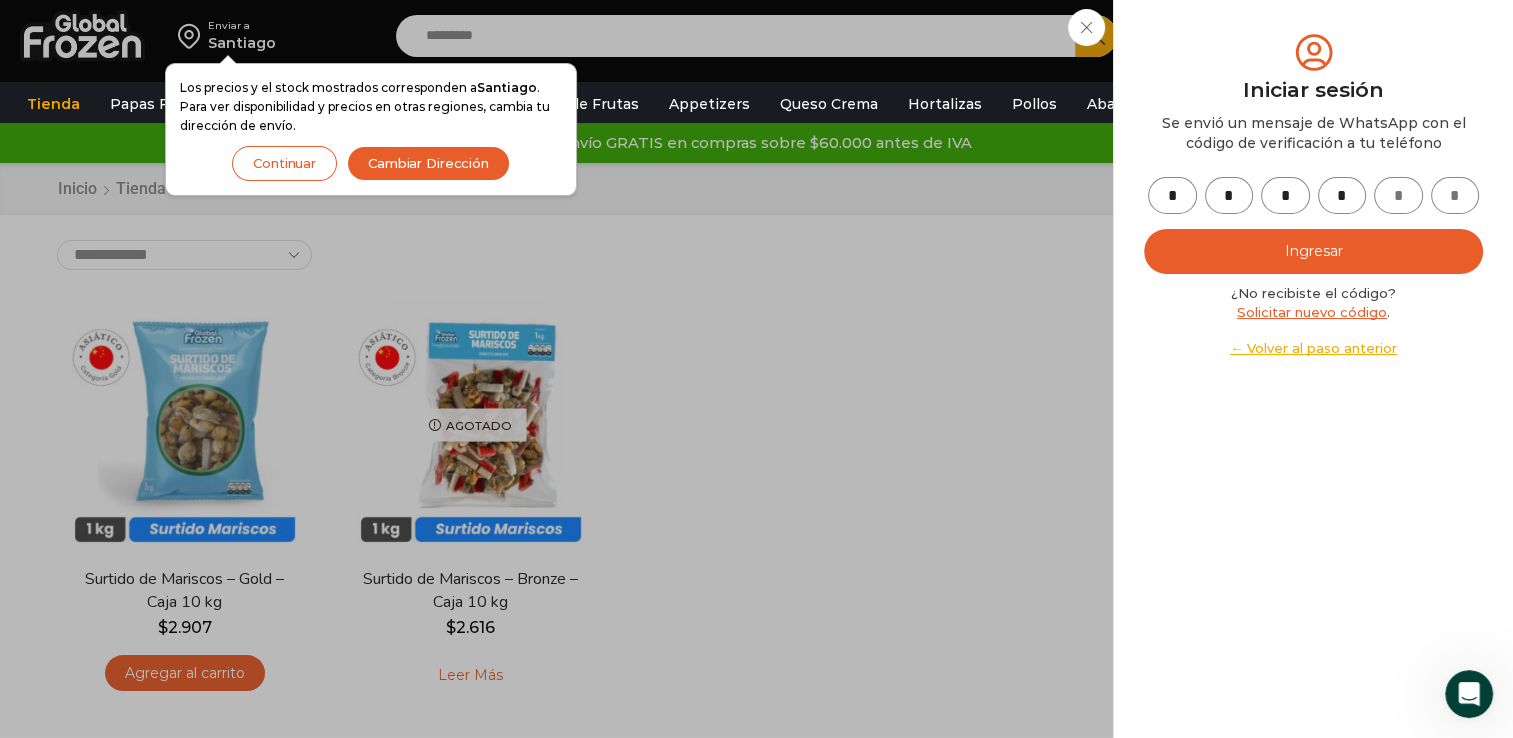 type on "*" 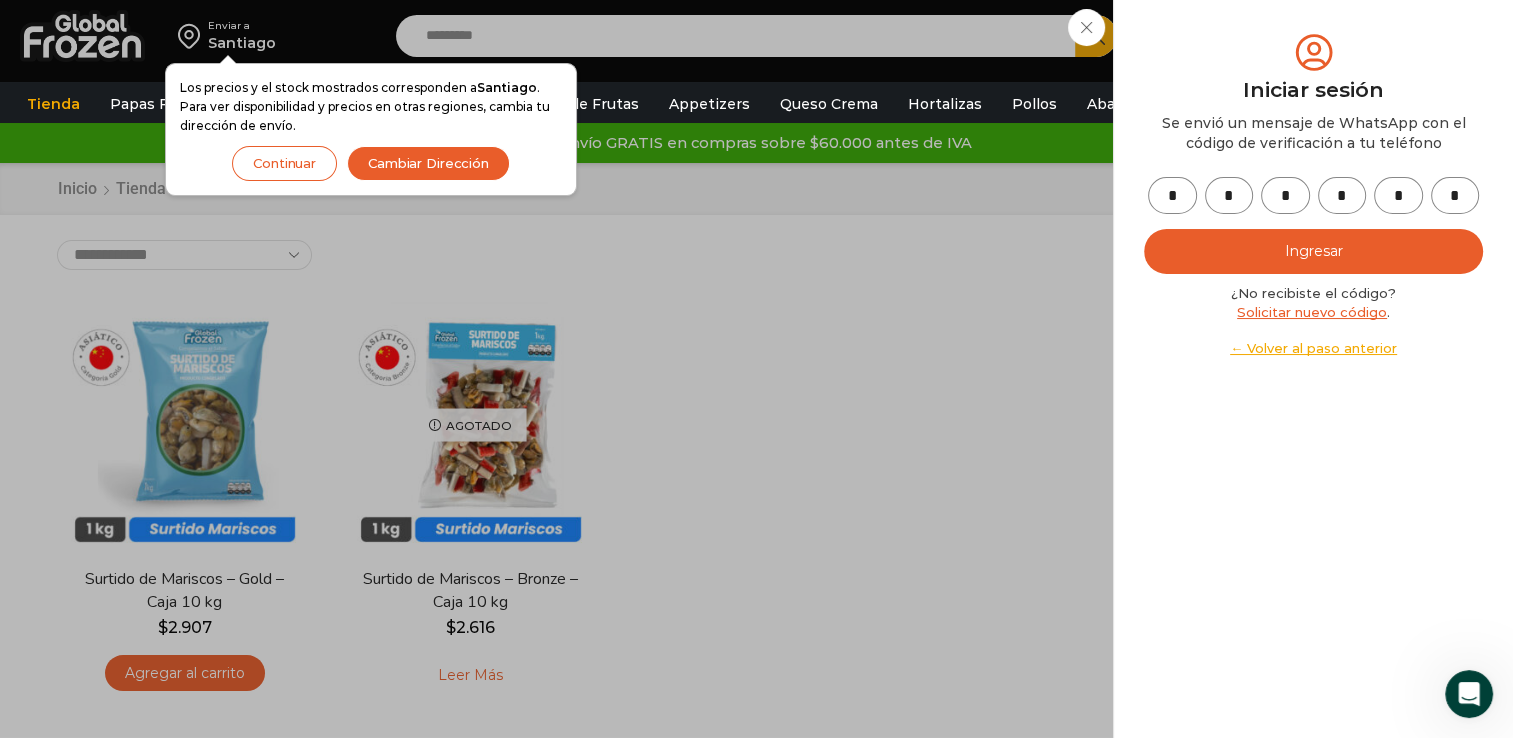 type on "*" 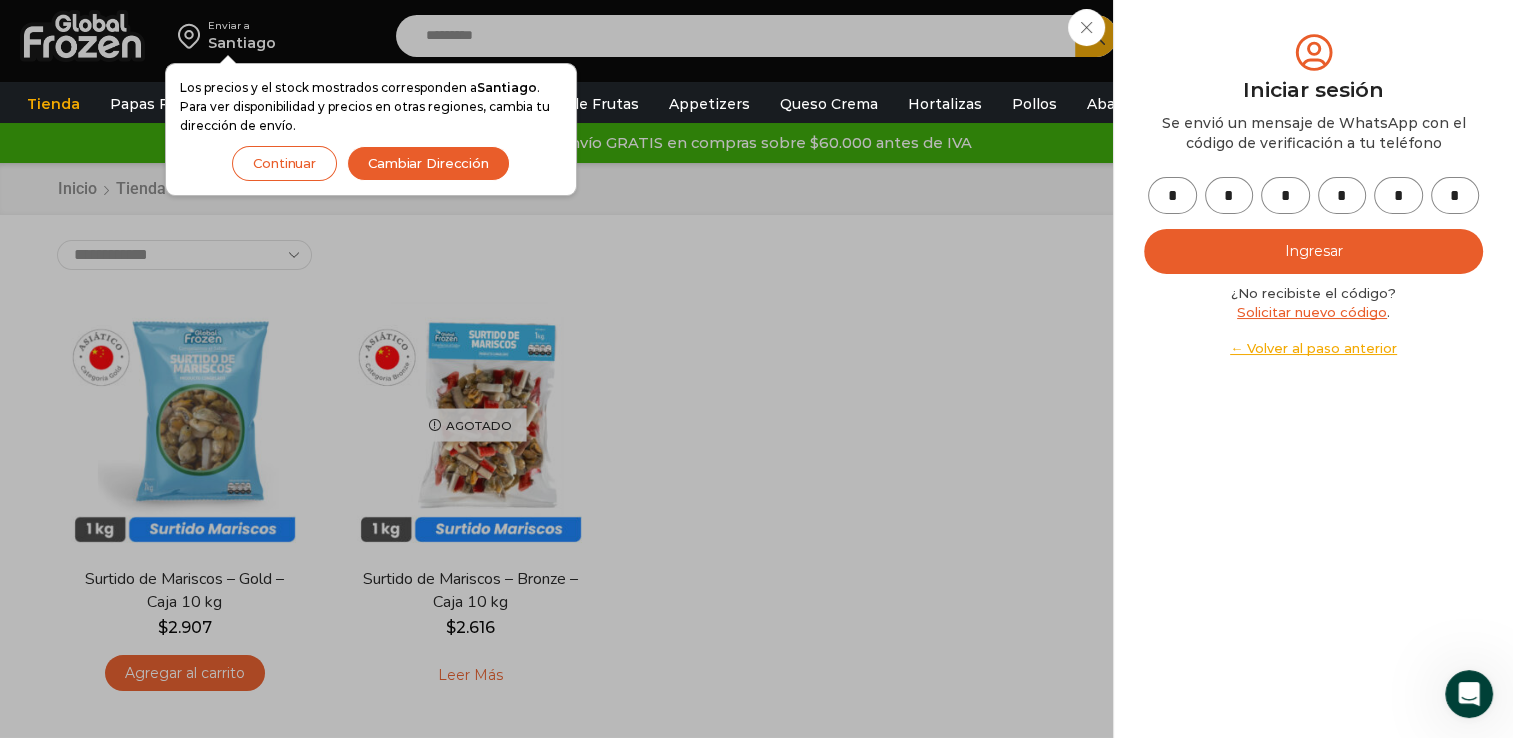 click on "Ingresar" at bounding box center [1313, 251] 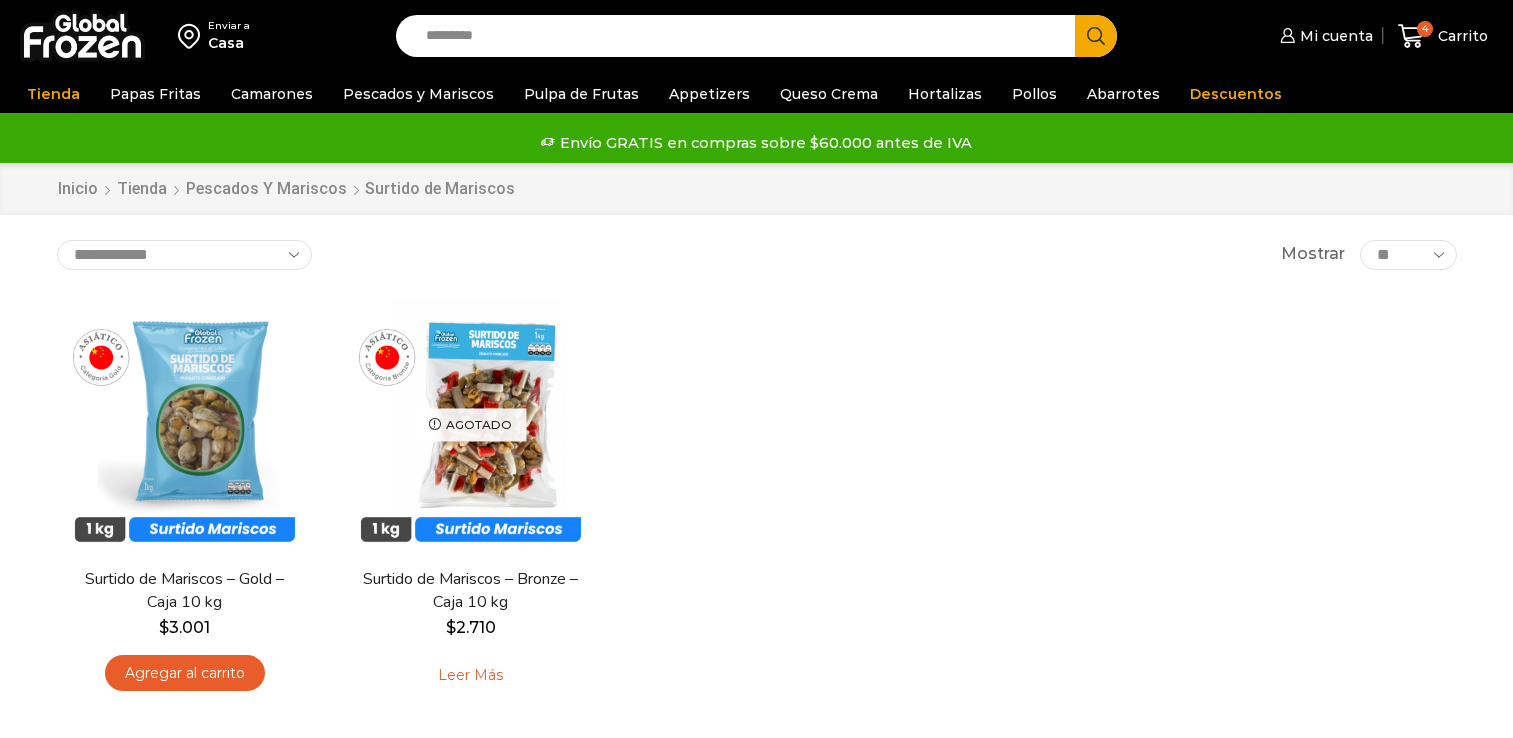 scroll, scrollTop: 0, scrollLeft: 0, axis: both 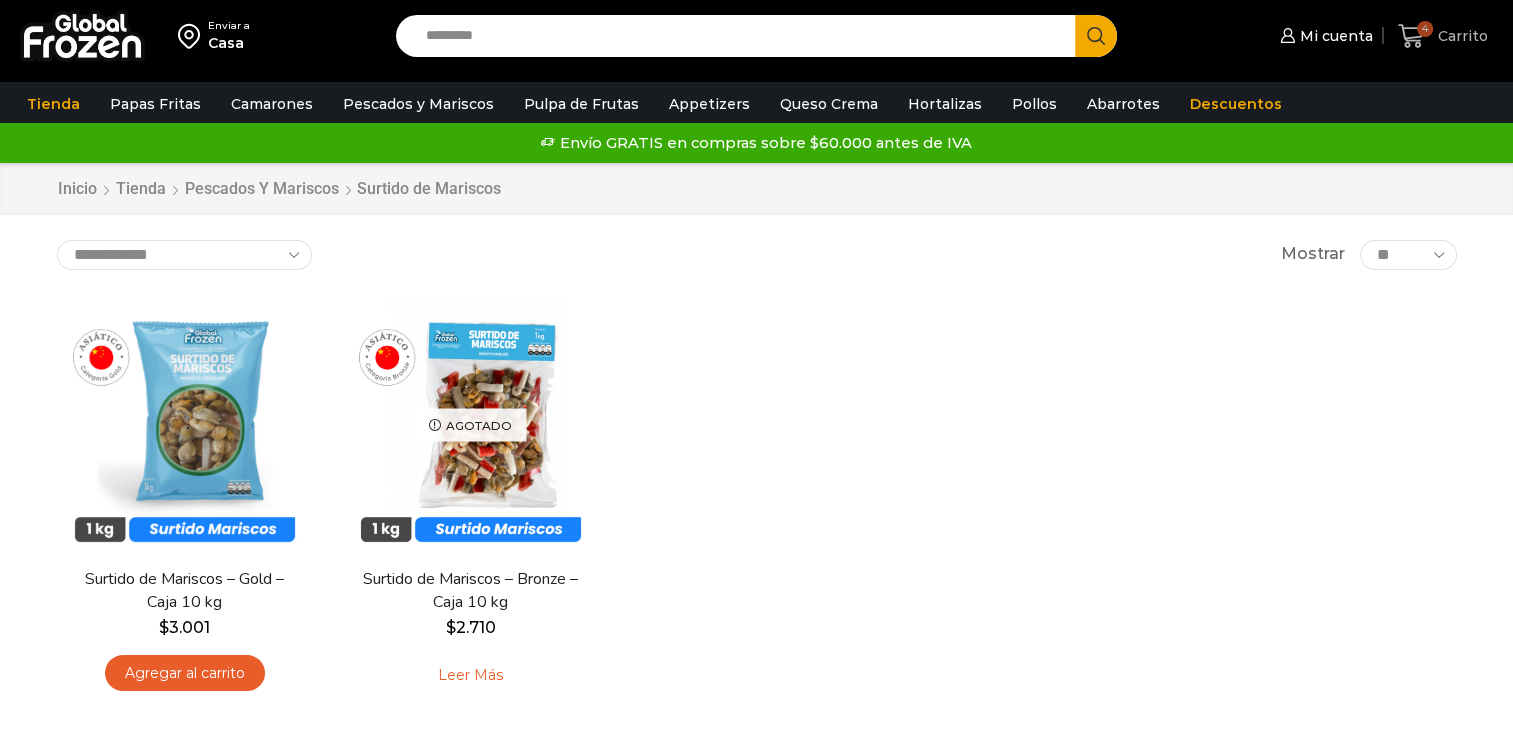 click on "4" at bounding box center [1425, 29] 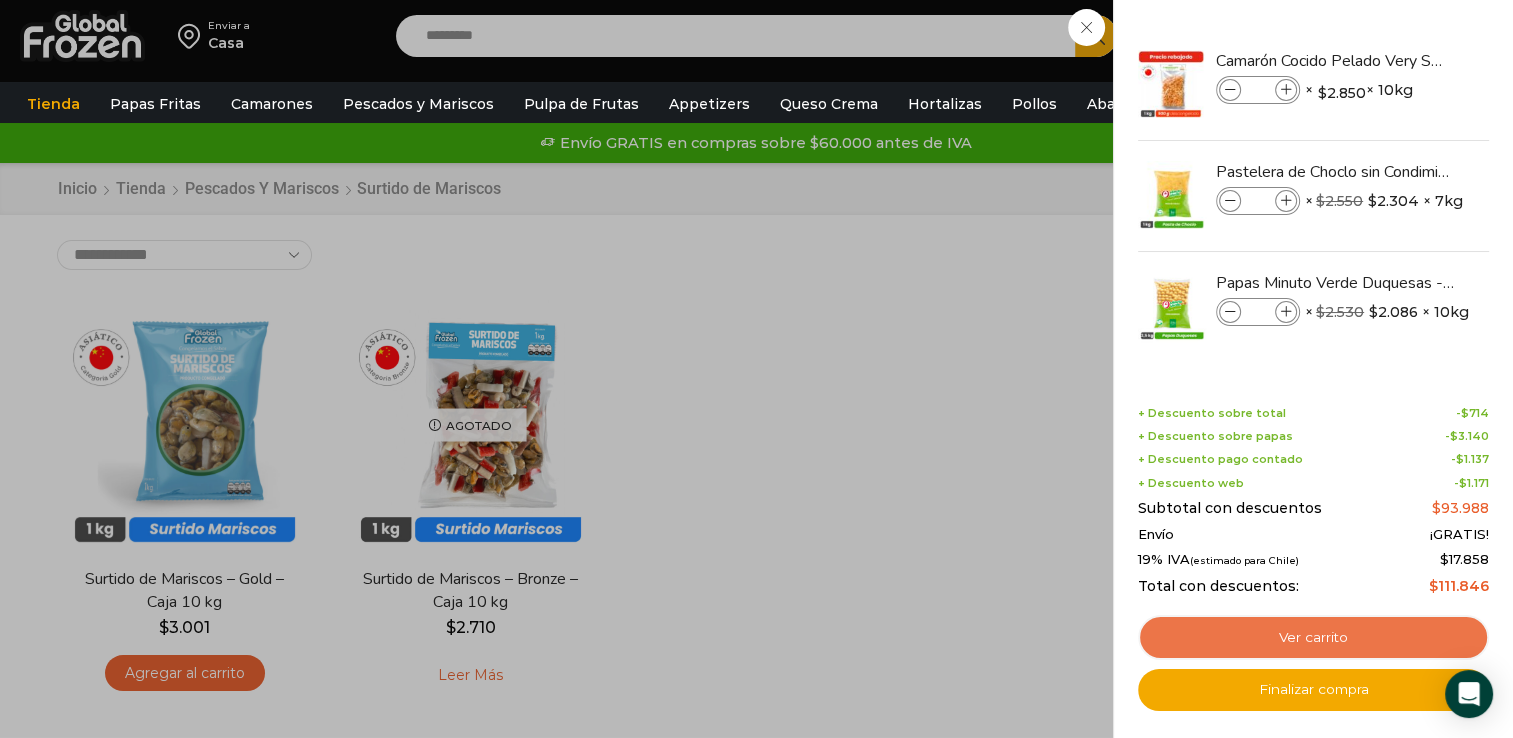 click on "Ver carrito" at bounding box center [1313, 638] 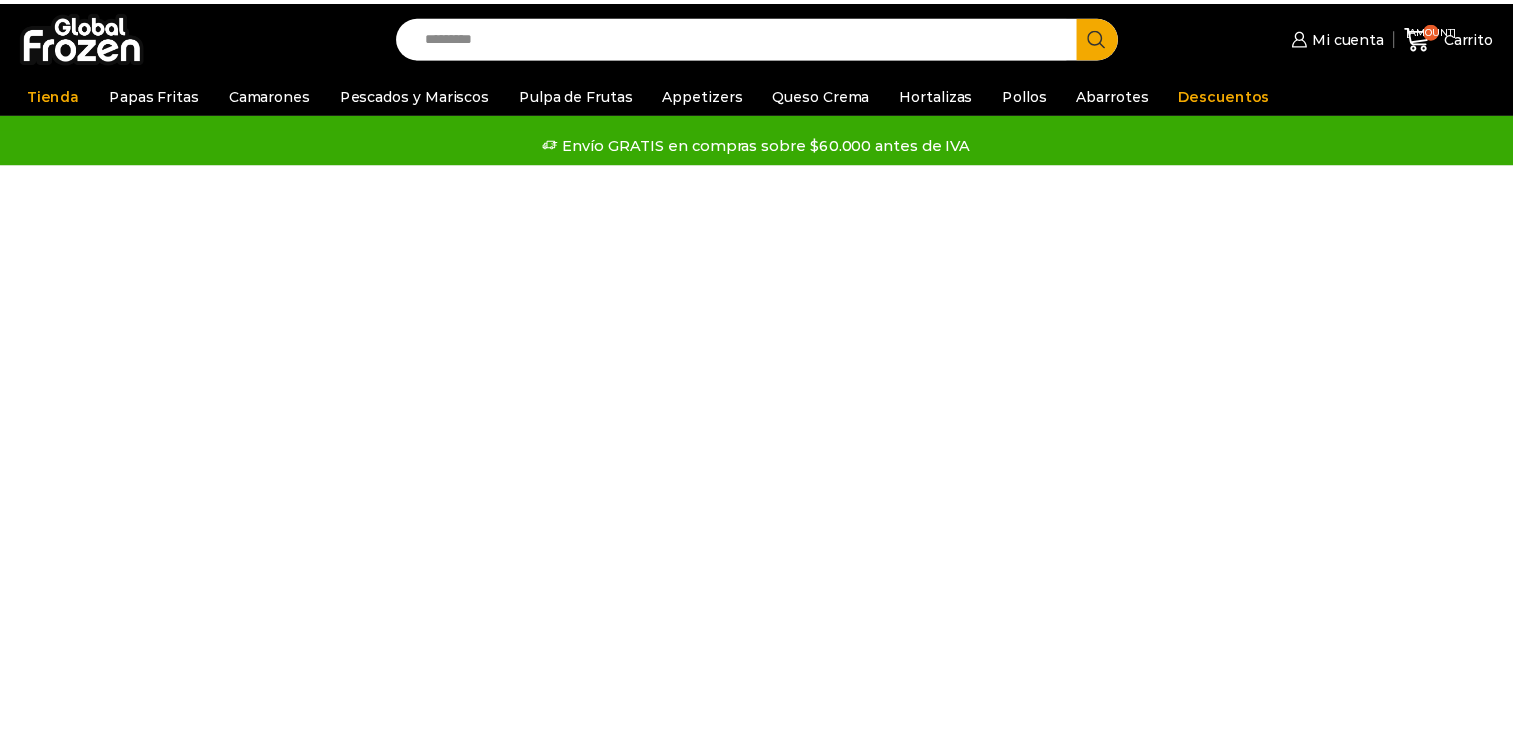 scroll, scrollTop: 0, scrollLeft: 0, axis: both 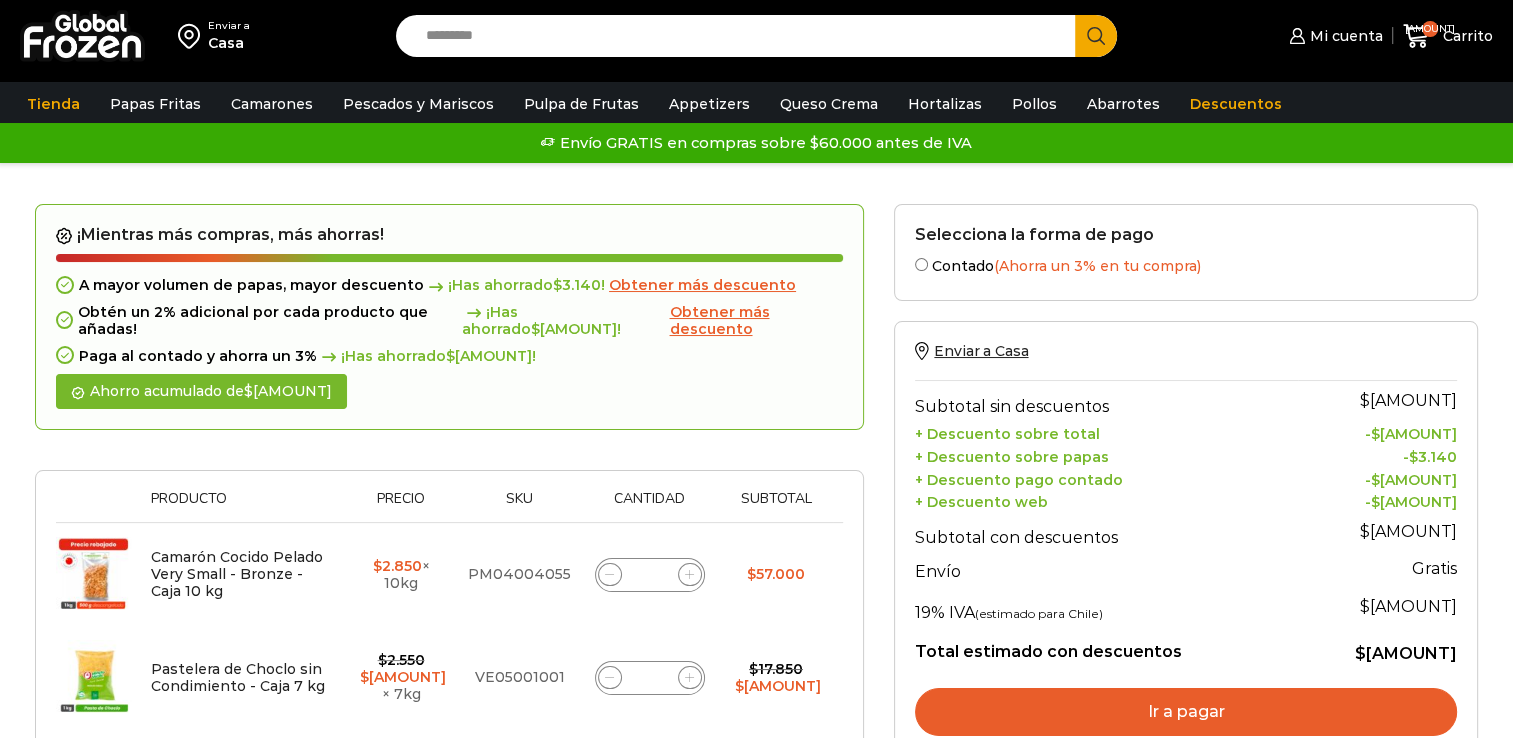 click on "Selecciona la forma de pago
Contado  (Ahorra un 3% en tu compra)
Seleccionar
Enviar a Casa
Subtotal sin descuentos
$ [AMOUNT]
+ Descuento sobre total
- $ [AMOUNT]
+ Descuento sobre papas
- $ [AMOUNT]
+ Descuento pago contado
- $ [AMOUNT]
+ Descuento web
- $ [AMOUNT]
Subtotal con descuentos
$ [AMOUNT]
Envío
Gratis
Gratis
19% IVA  (estimado para Chile)
$ [AMOUNT]
Total estimado con descuentos
$ [AMOUNT]
Ir a pagar
Continuar comprando
Cupón de descuento
Aplicar cupón" at bounding box center [1186, 739] 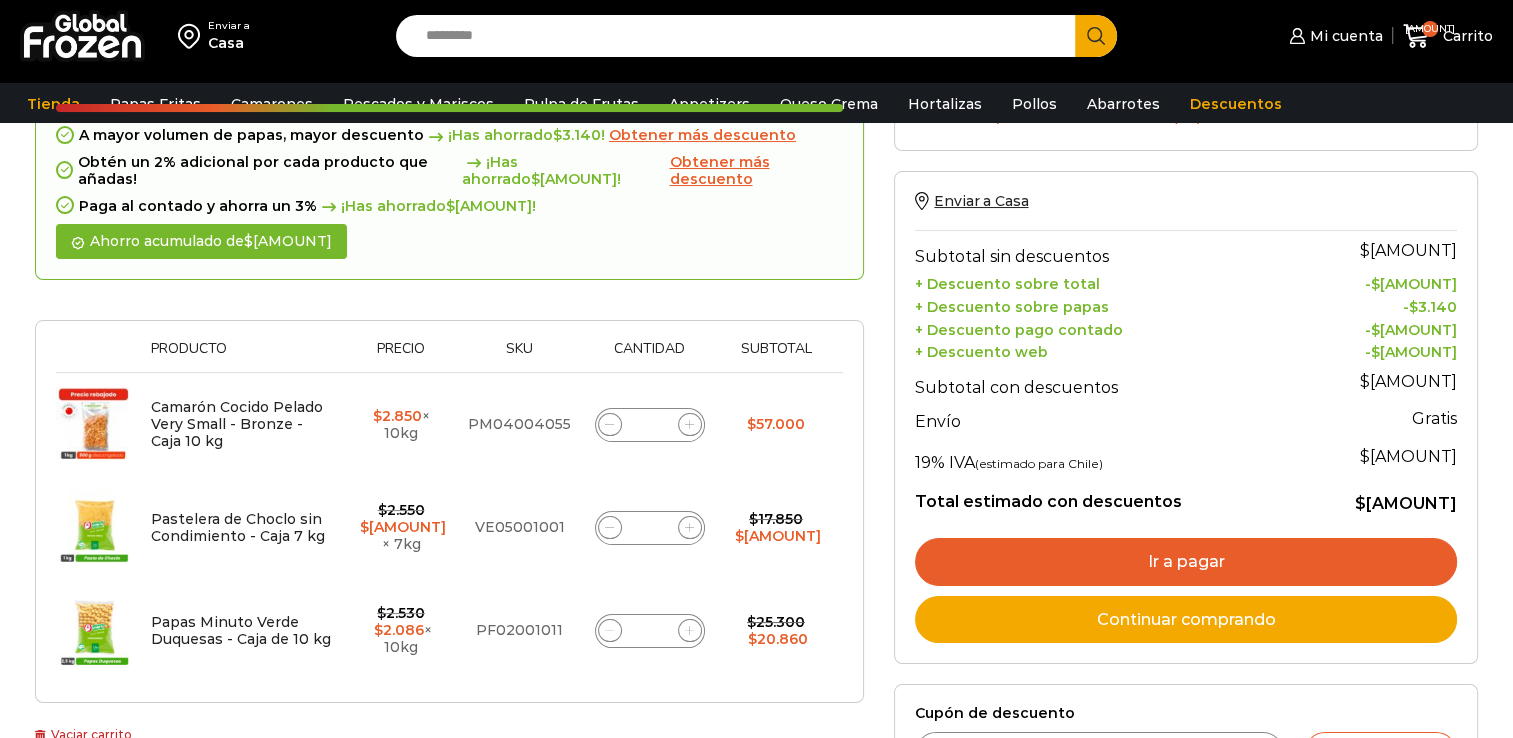 scroll, scrollTop: 200, scrollLeft: 0, axis: vertical 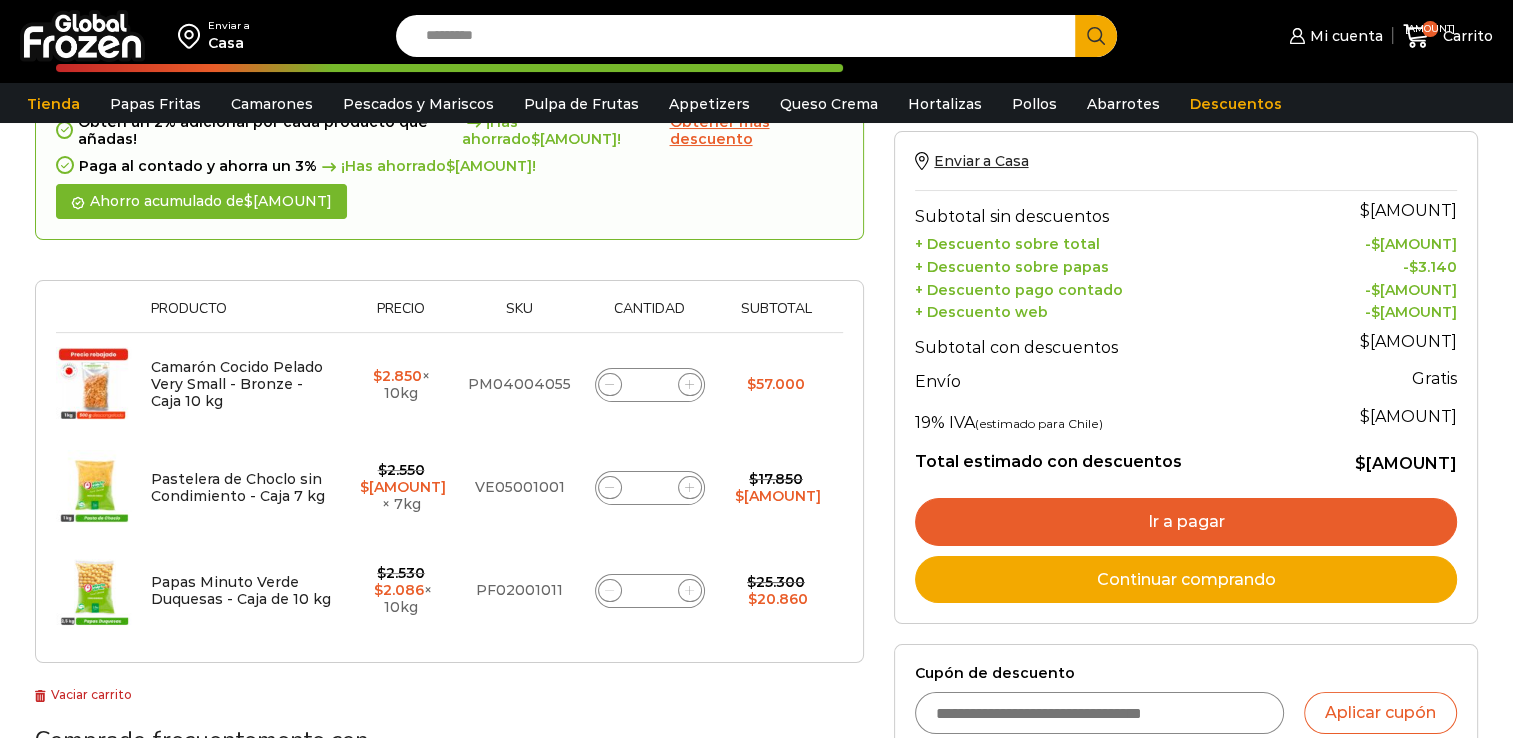 click 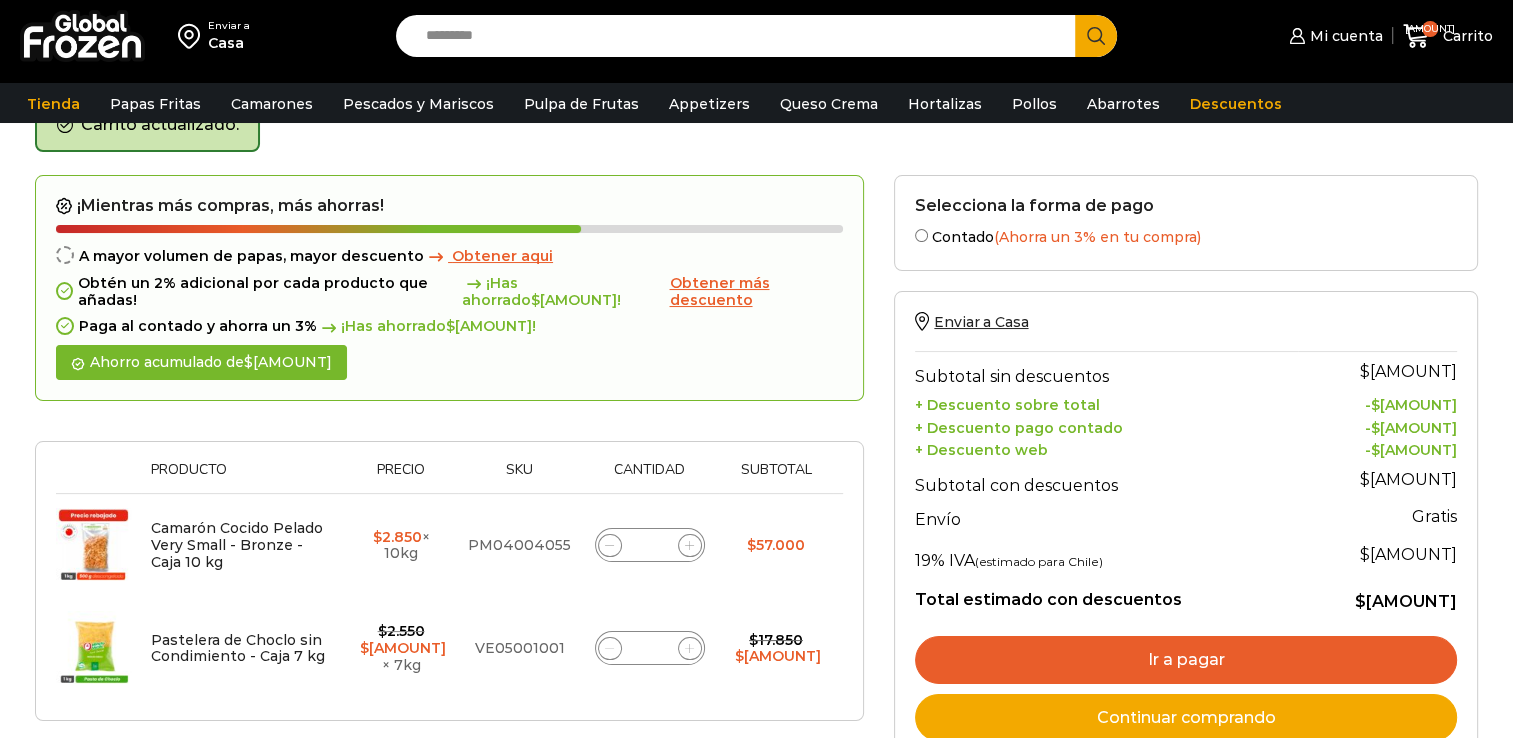 scroll, scrollTop: 112, scrollLeft: 0, axis: vertical 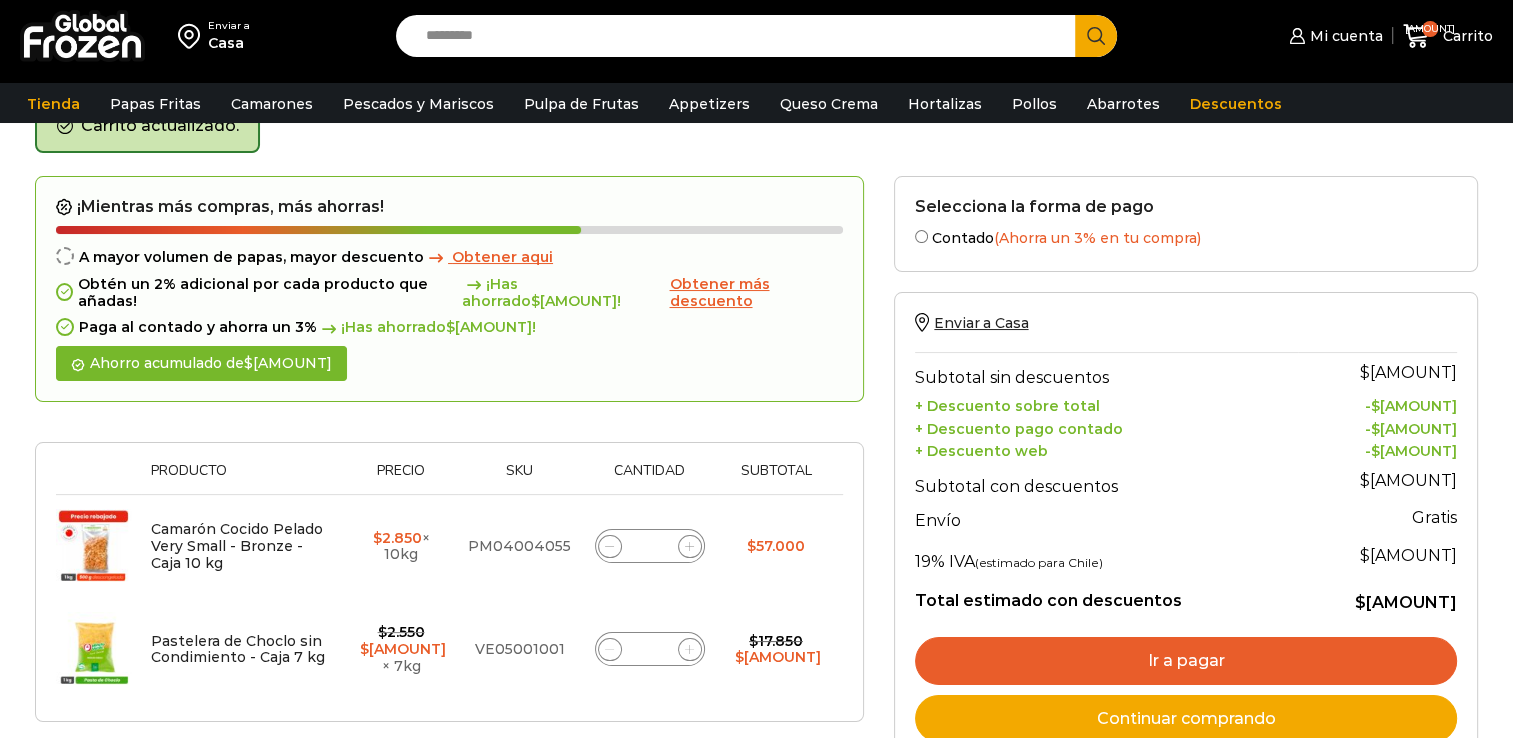 click on "¡Mientras más compras, más ahorras!
A mayor volumen de papas, mayor descuento    Obtener aqui
Obtén un 2% adicional por cada producto que añadas!   ¡Has ahorrado  $ 357 ! Obtener más descuento
Paga al contado y ahorra un 3%   ¡Has ahorrado  $ 511 !
Ahorro acumulado de  $ 868
Thumbnail image
Producto
Precio
Sku
Cantidad
Subtotal
Eliminar artículo
Camarón Cocido Pelado Very Small - Bronze - Caja 10 kg
$ 2.850  × 10kg
PM04004055
*" at bounding box center (449, 449) 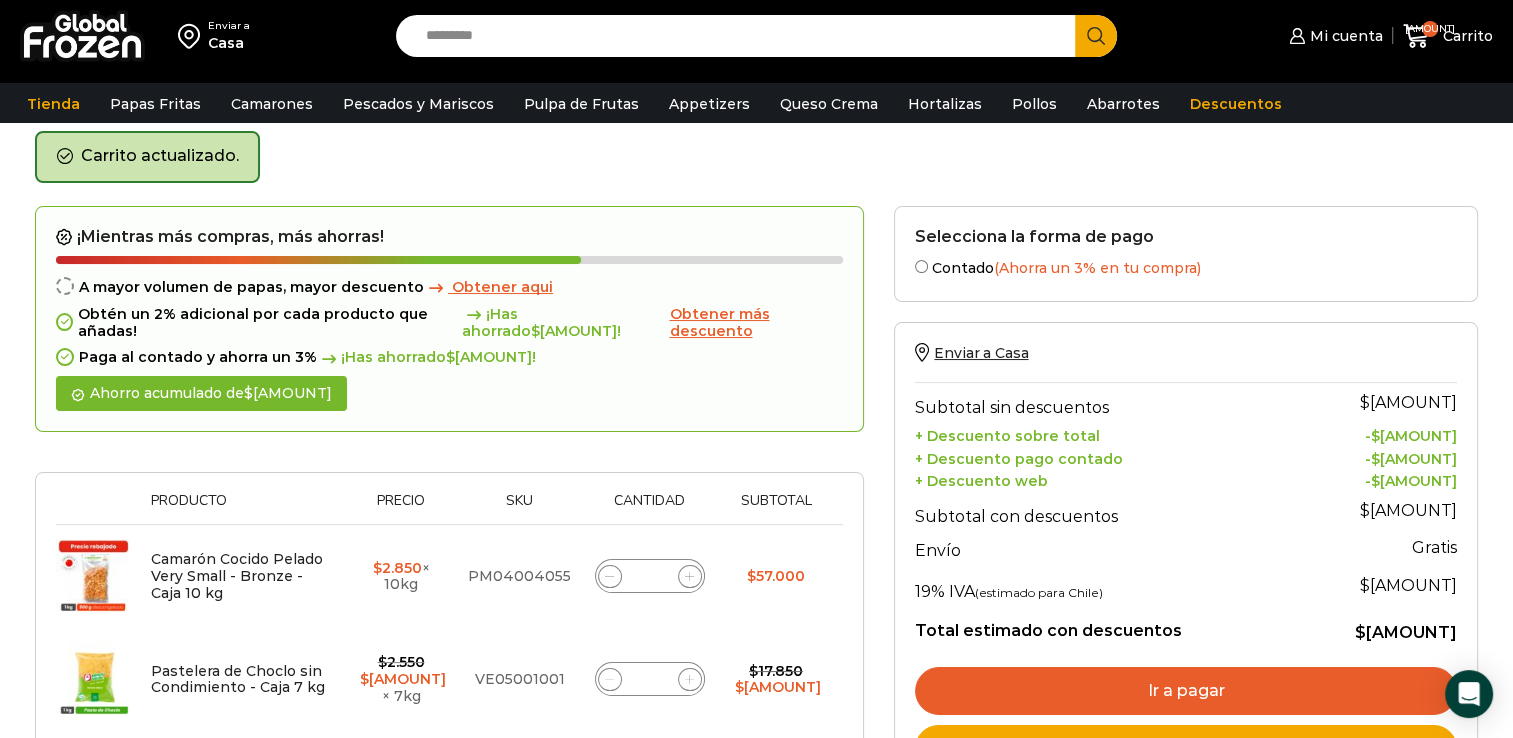 scroll, scrollTop: 80, scrollLeft: 0, axis: vertical 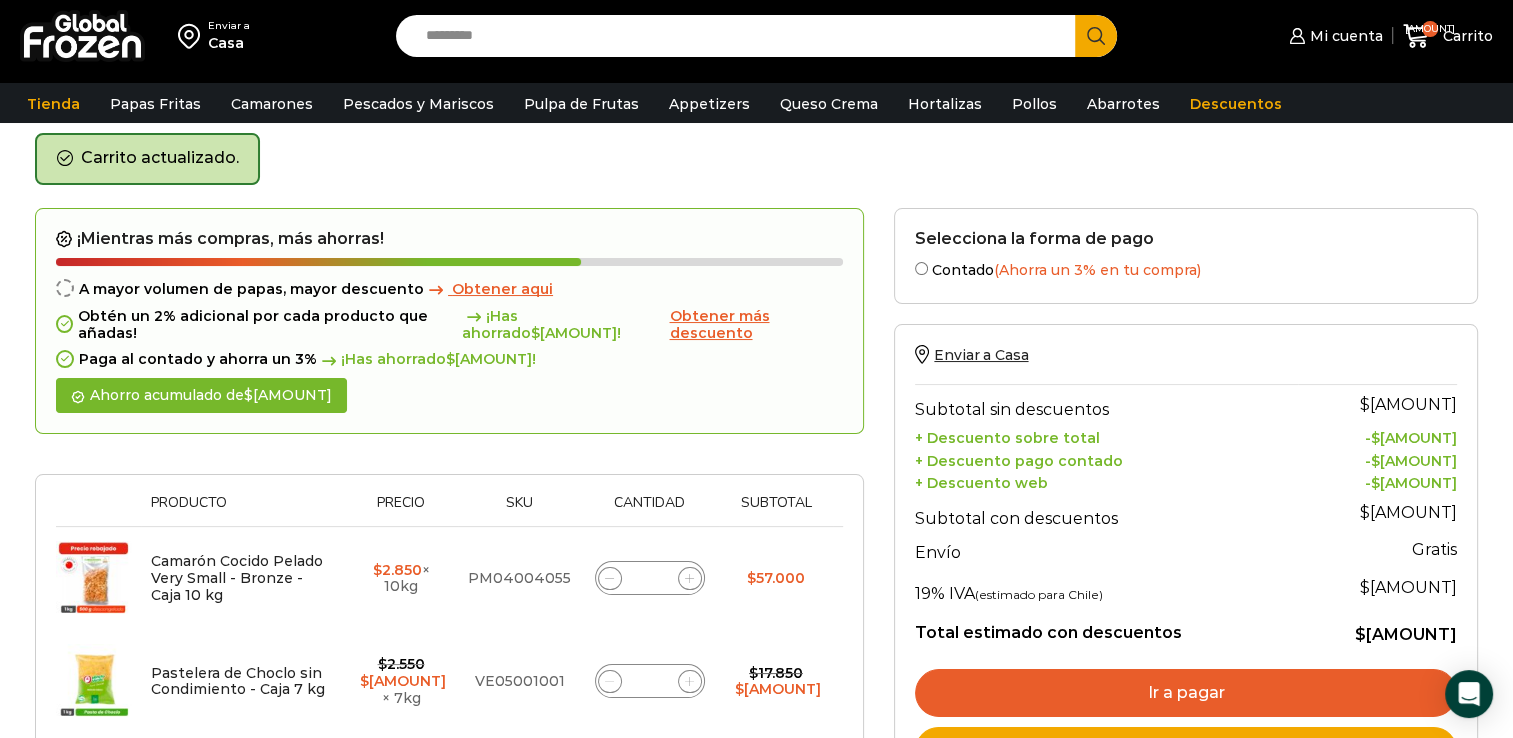 click 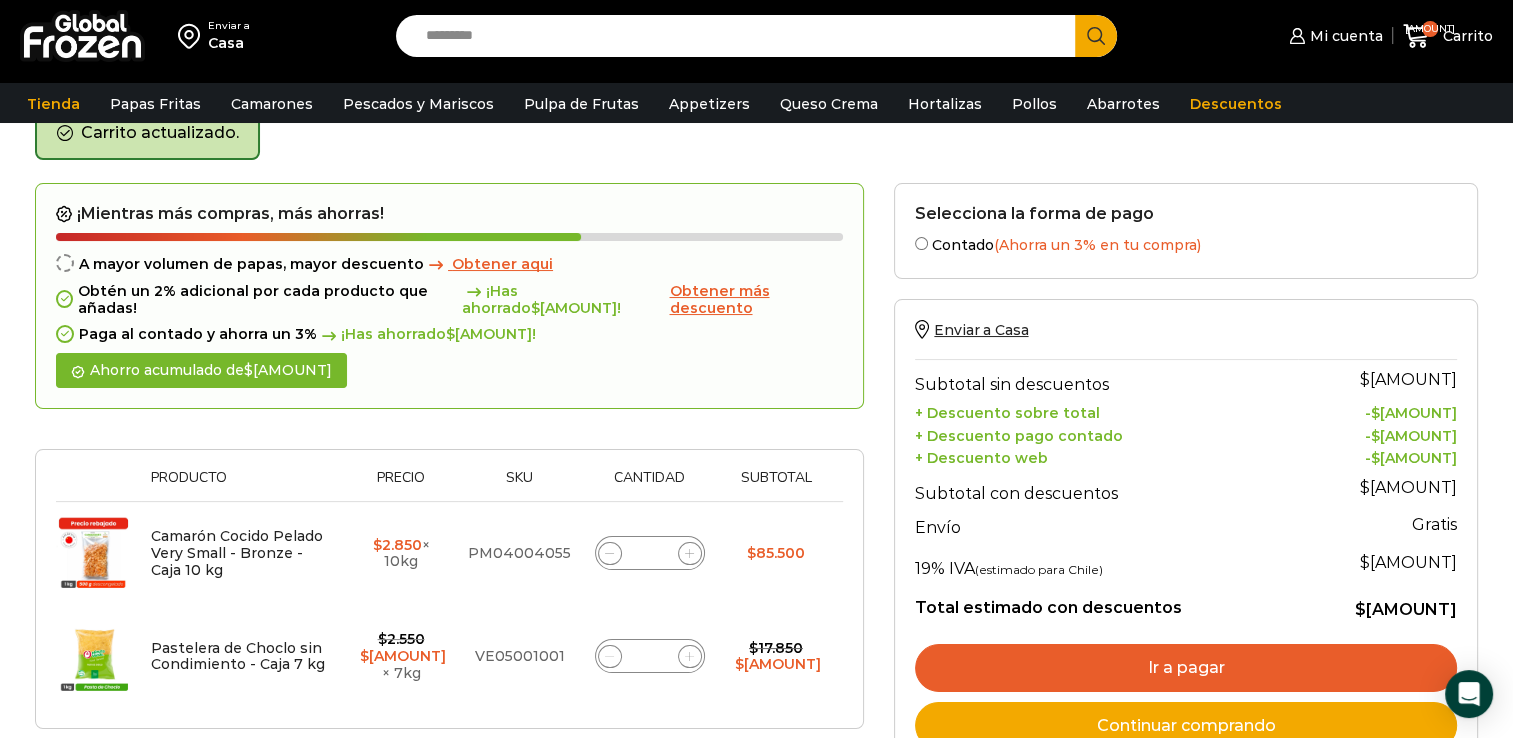 scroll, scrollTop: 112, scrollLeft: 0, axis: vertical 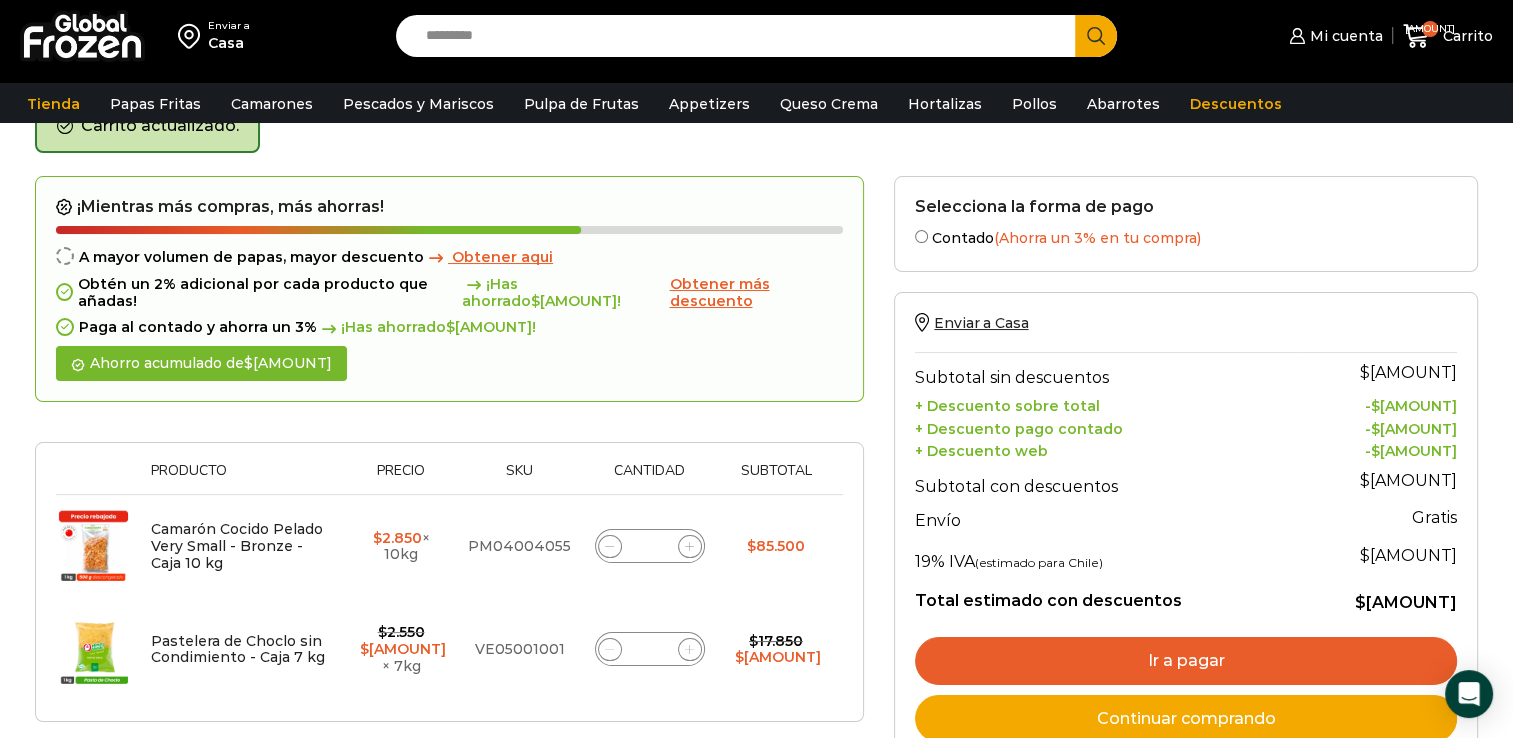 click 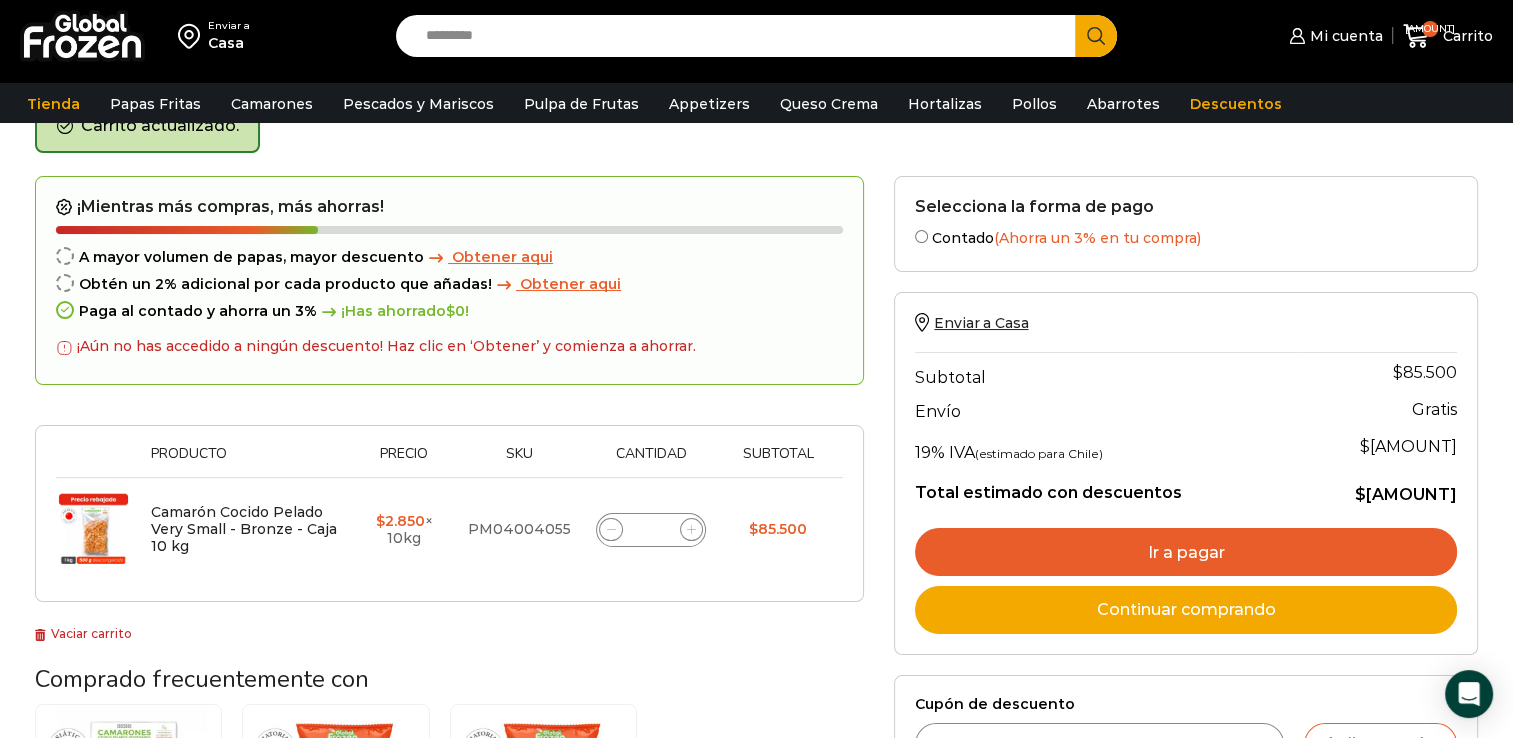 click on "¡Mientras más compras, más ahorras!
A mayor volumen de papas, mayor descuento    Obtener aqui
Obtén un 2% adicional por cada producto que añadas!    Obtener aqui
Paga al contado y ahorra un 3%   ¡Has ahorrado  $ 0 !
¡Aún no has accedido a ningún descuento! Haz clic en ‘Obtener’ y comienza a ahorrar.
Thumbnail image
Producto
Precio
Sku
Cantidad
Subtotal
Eliminar artículo
Camarón Cocido Pelado Very Small - Bronze - Caja 10 kg
$ 2.850  × 10kg
PM04004055" at bounding box center (449, 410) 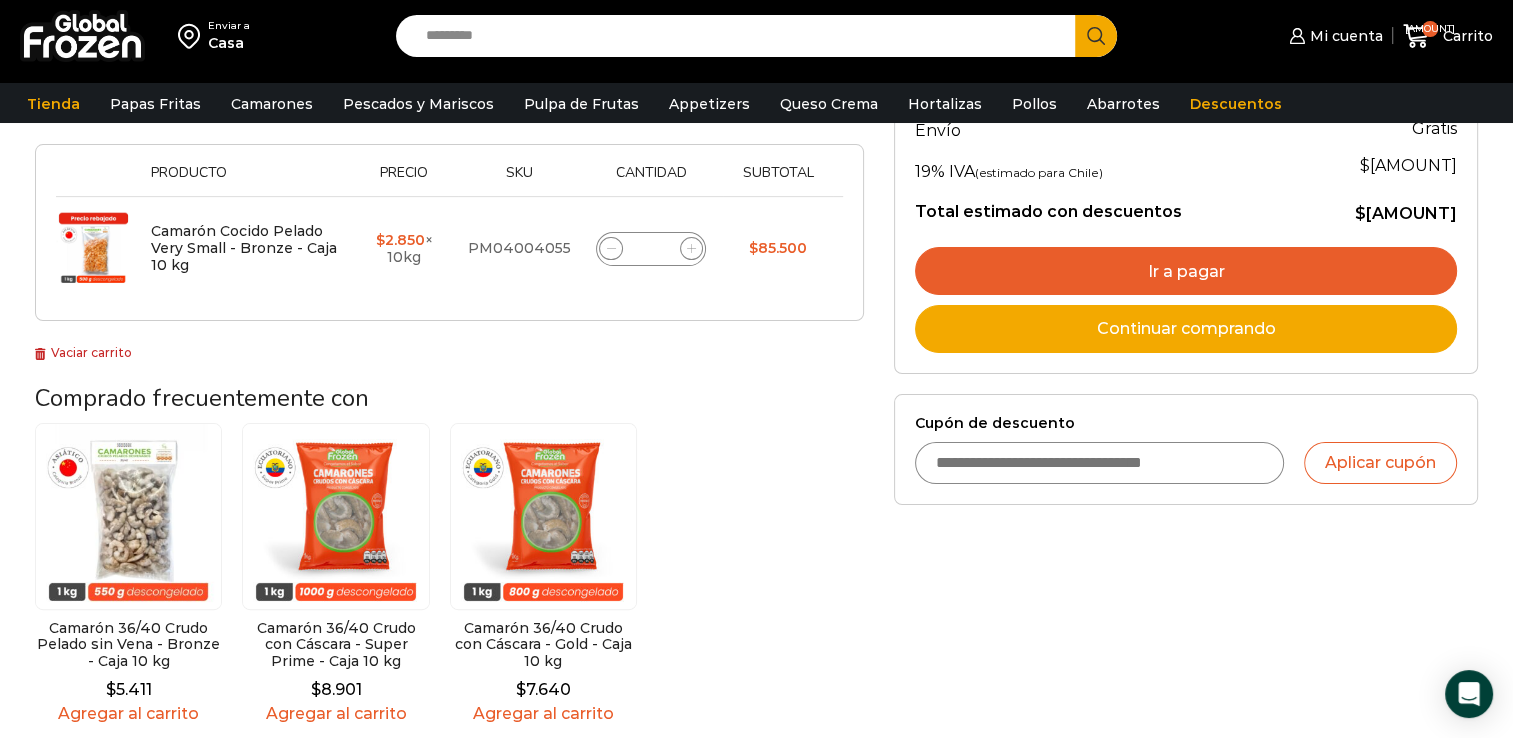 scroll, scrollTop: 400, scrollLeft: 0, axis: vertical 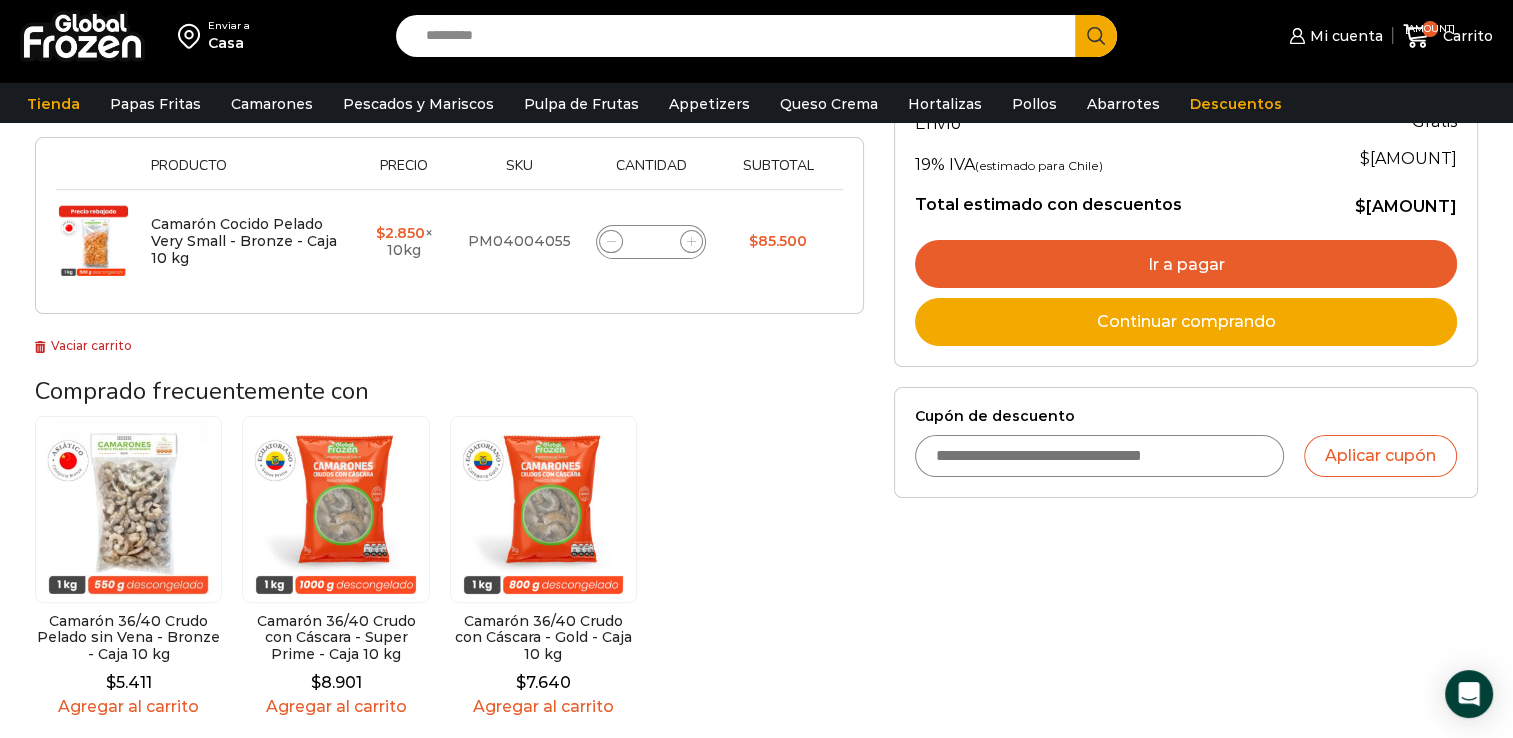 click on "Ir a pagar" at bounding box center (1186, 264) 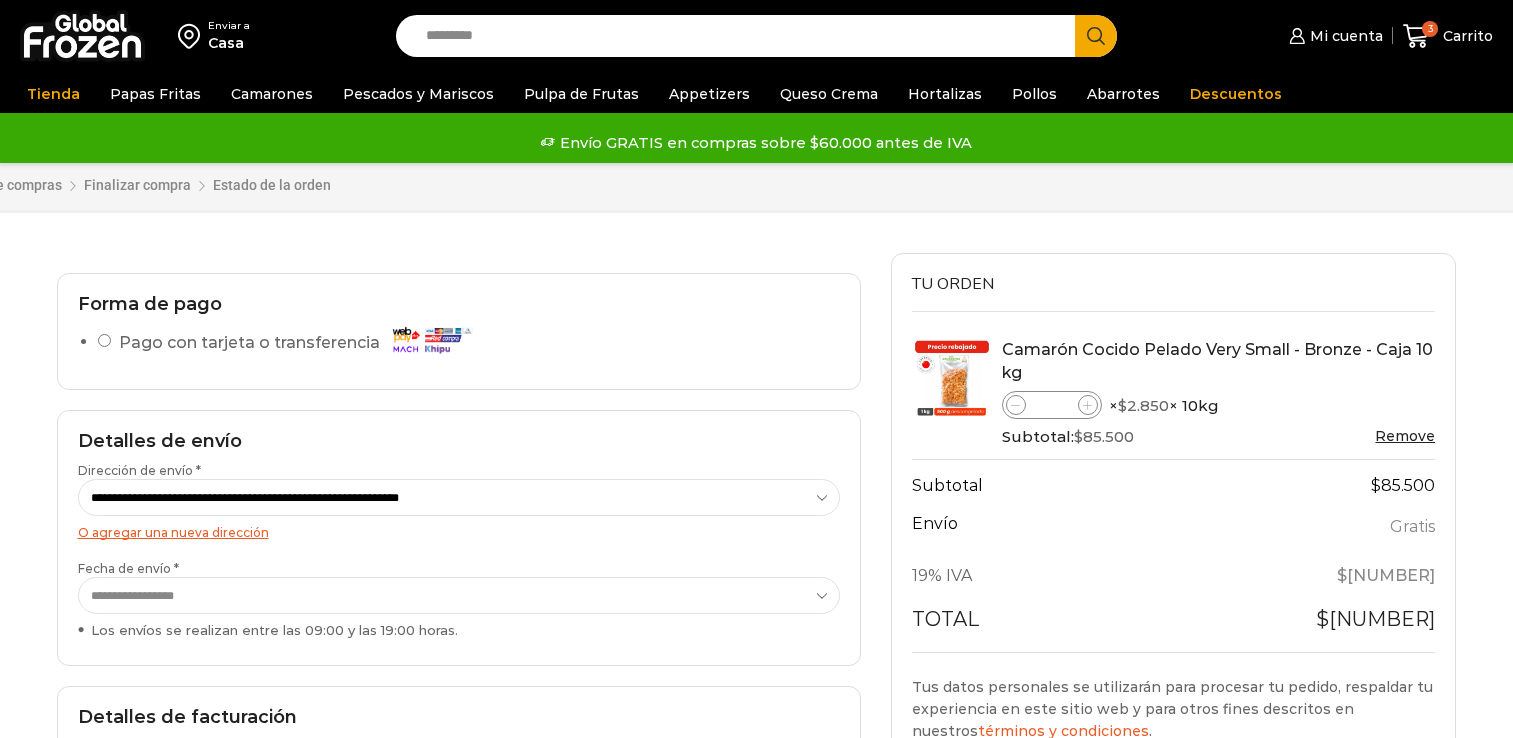 scroll, scrollTop: 0, scrollLeft: 0, axis: both 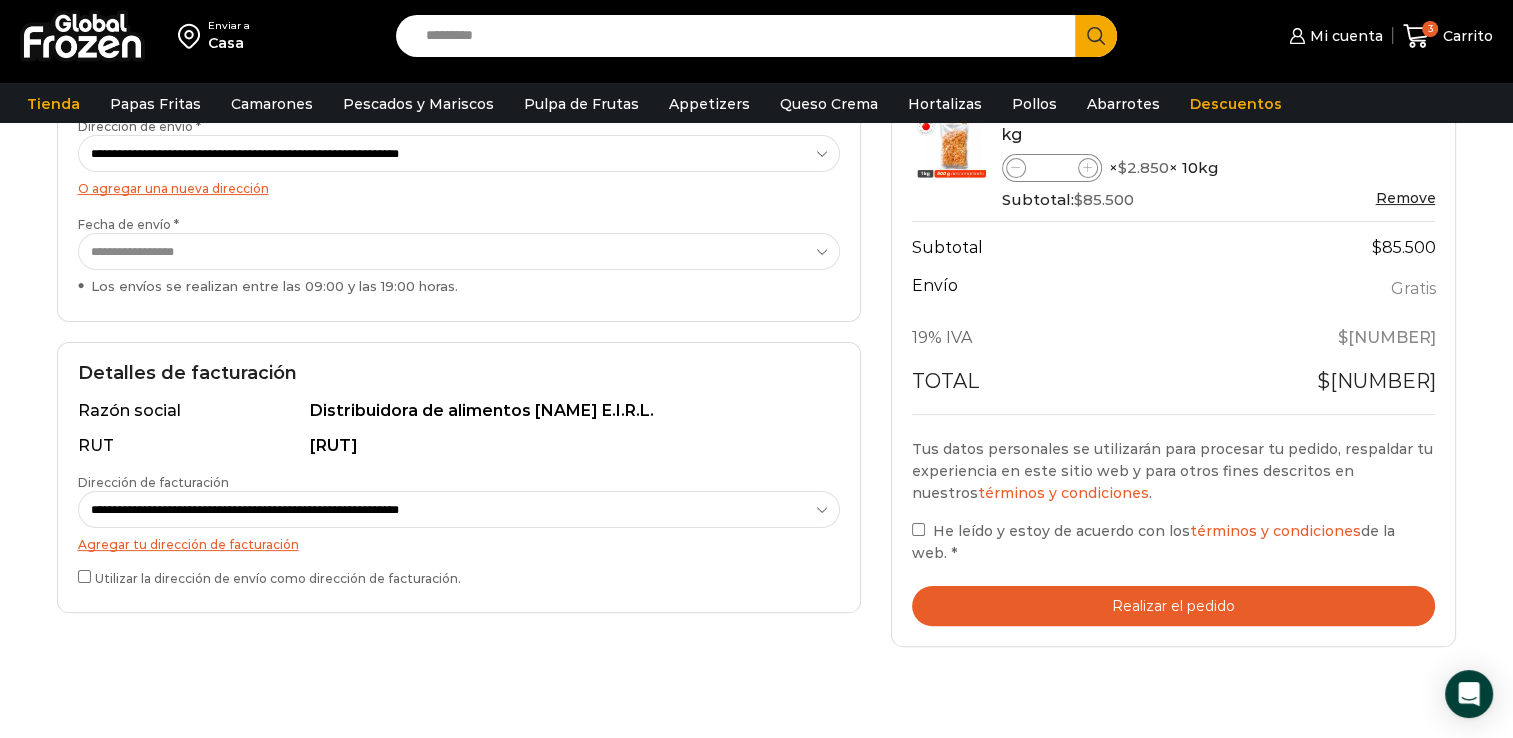click on "Realizar el pedido" at bounding box center [1174, 606] 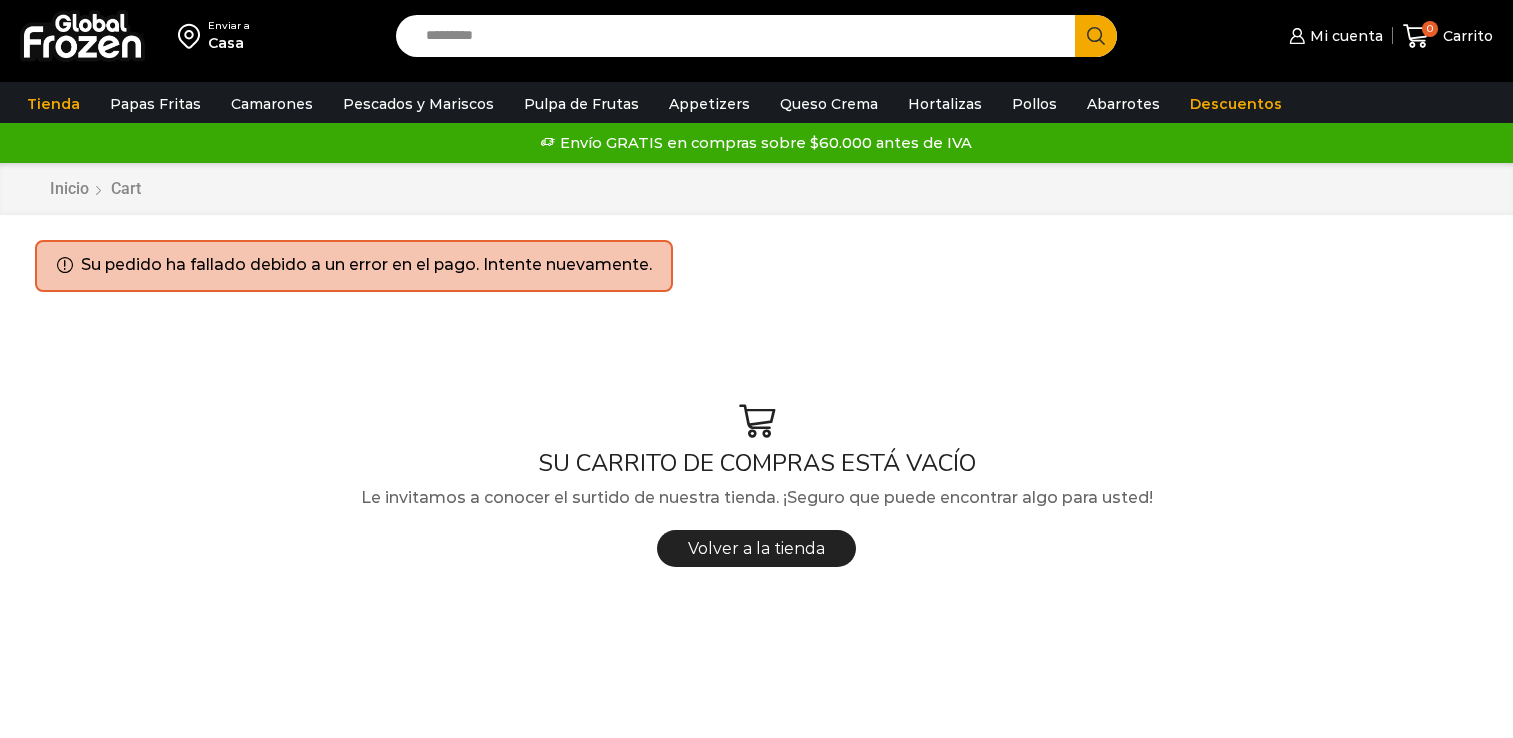 scroll, scrollTop: 0, scrollLeft: 0, axis: both 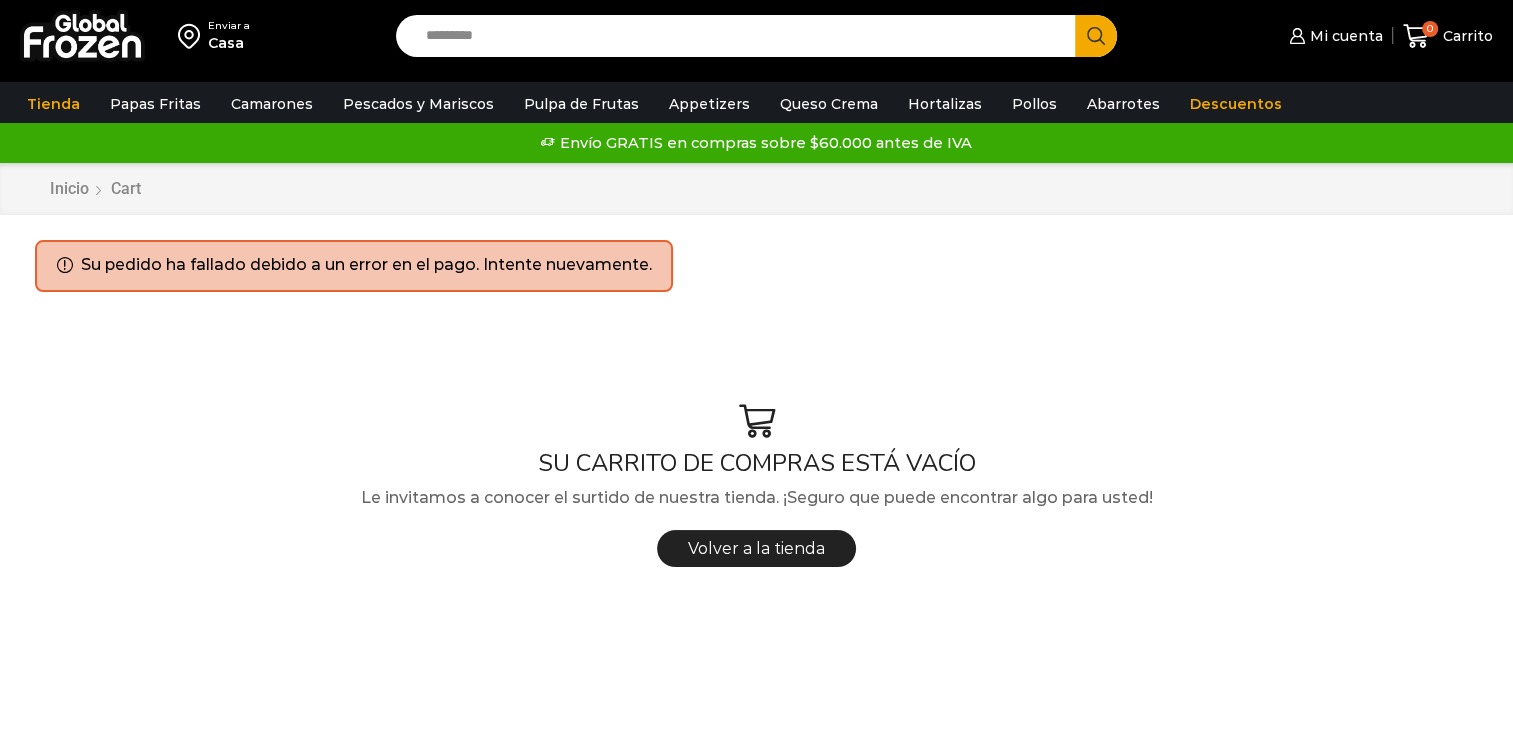 click on "Search input" at bounding box center (741, 36) 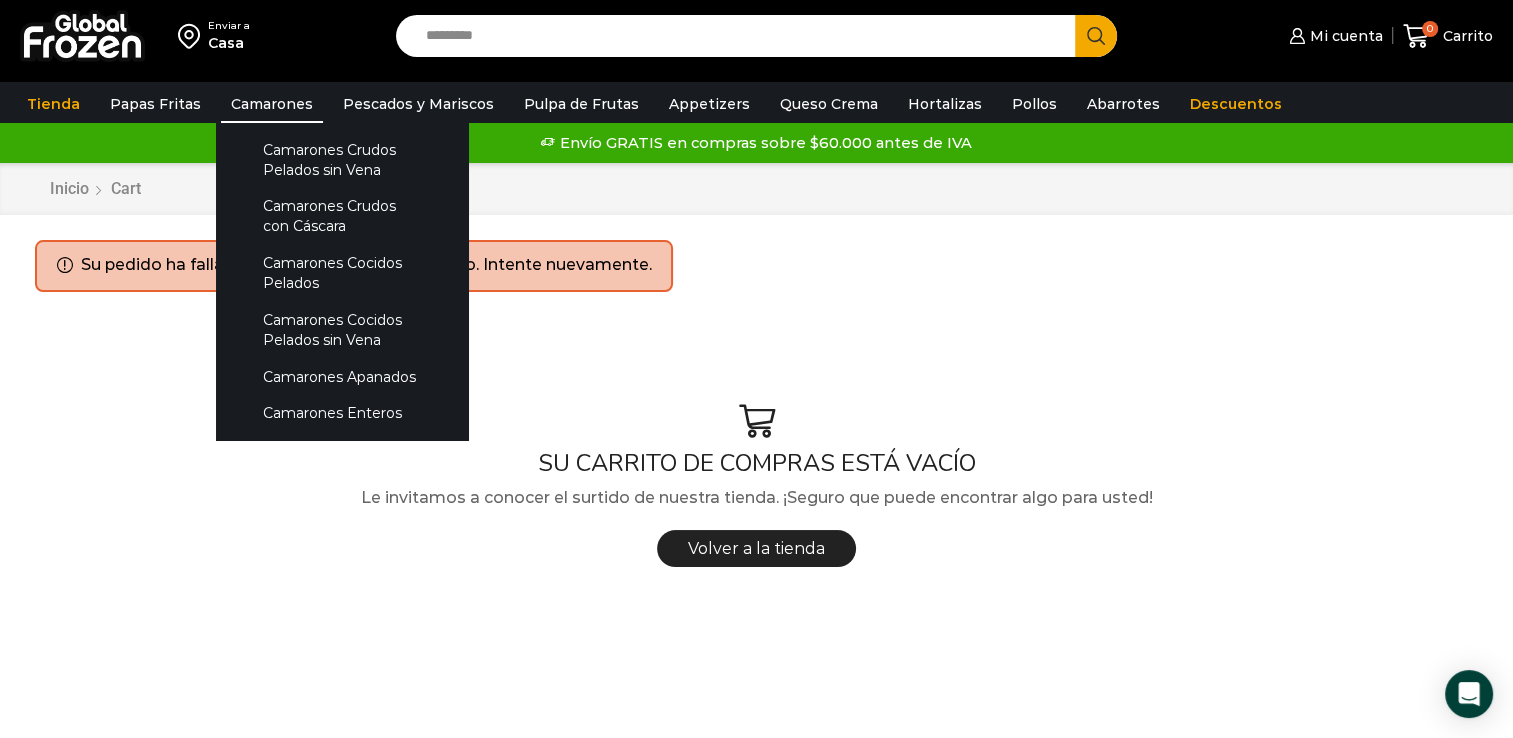 click on "Camarones" at bounding box center [272, 104] 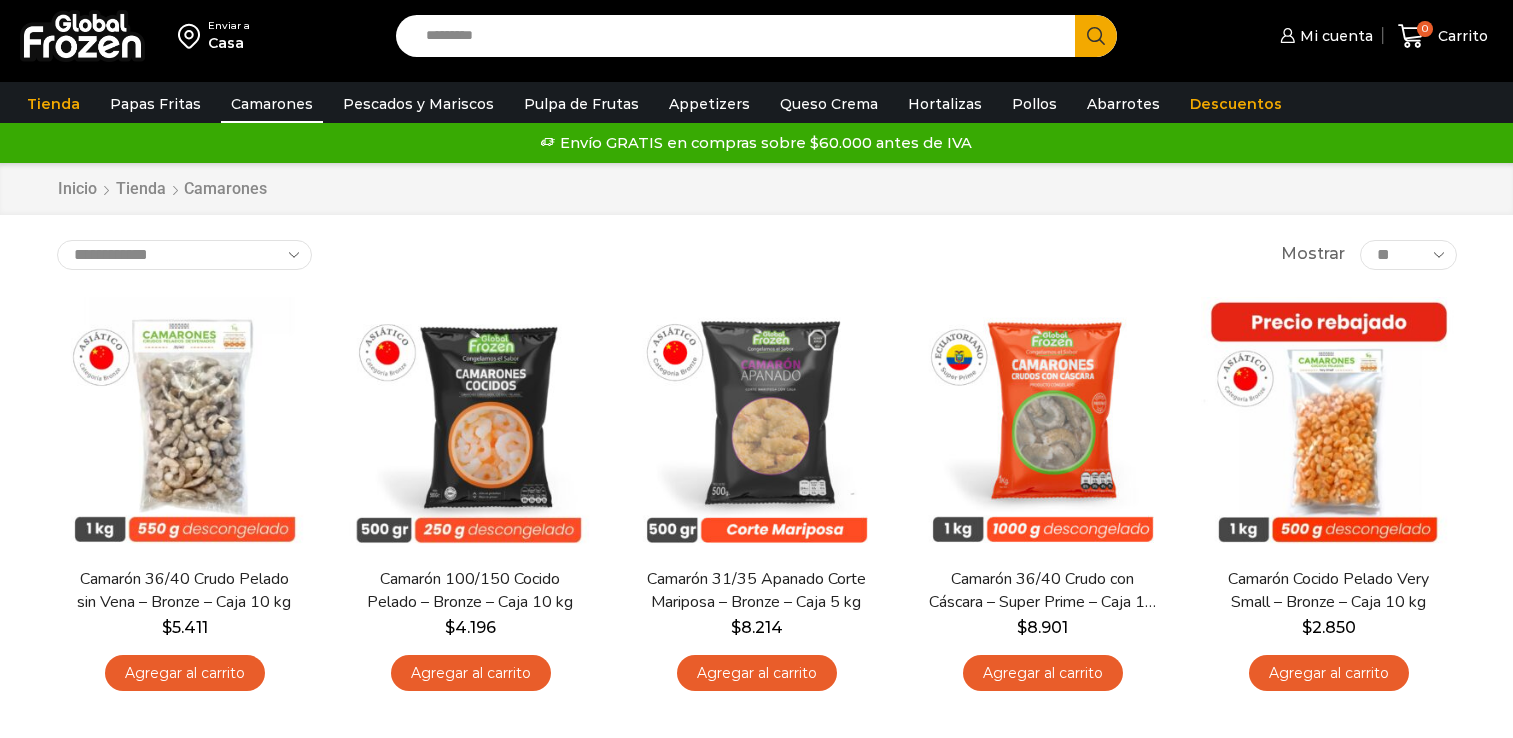 scroll, scrollTop: 0, scrollLeft: 0, axis: both 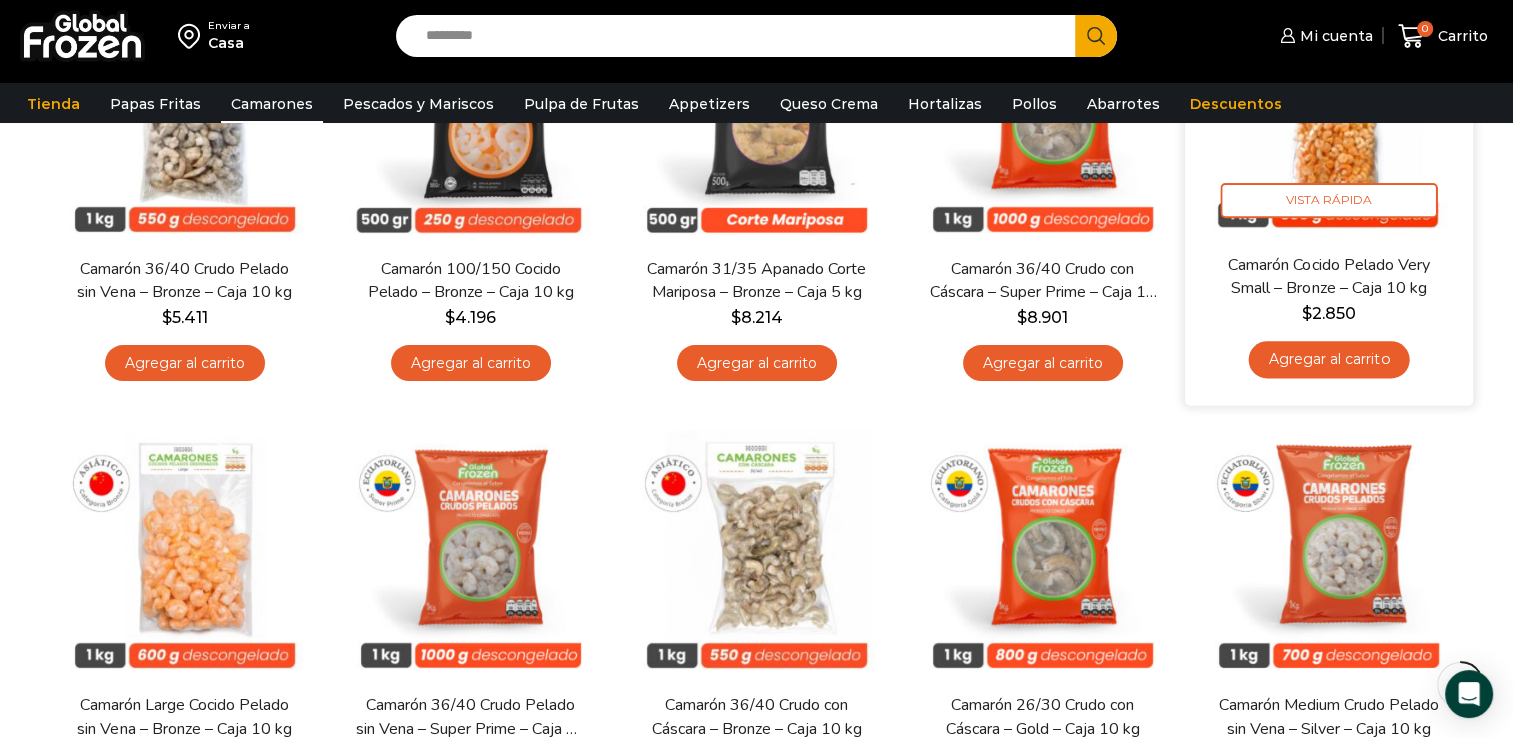 click on "Agregar al carrito" at bounding box center [1328, 359] 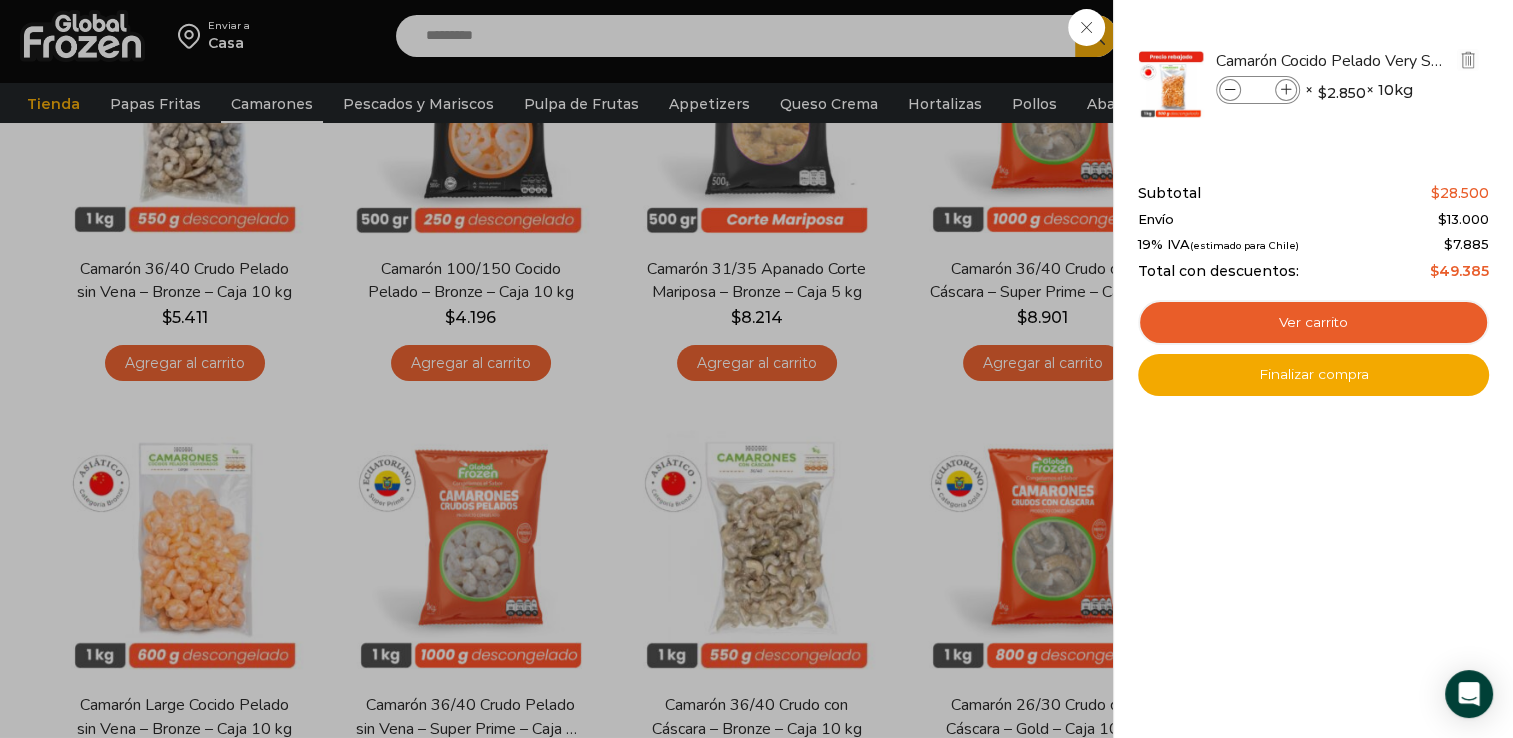 click at bounding box center (1286, 90) 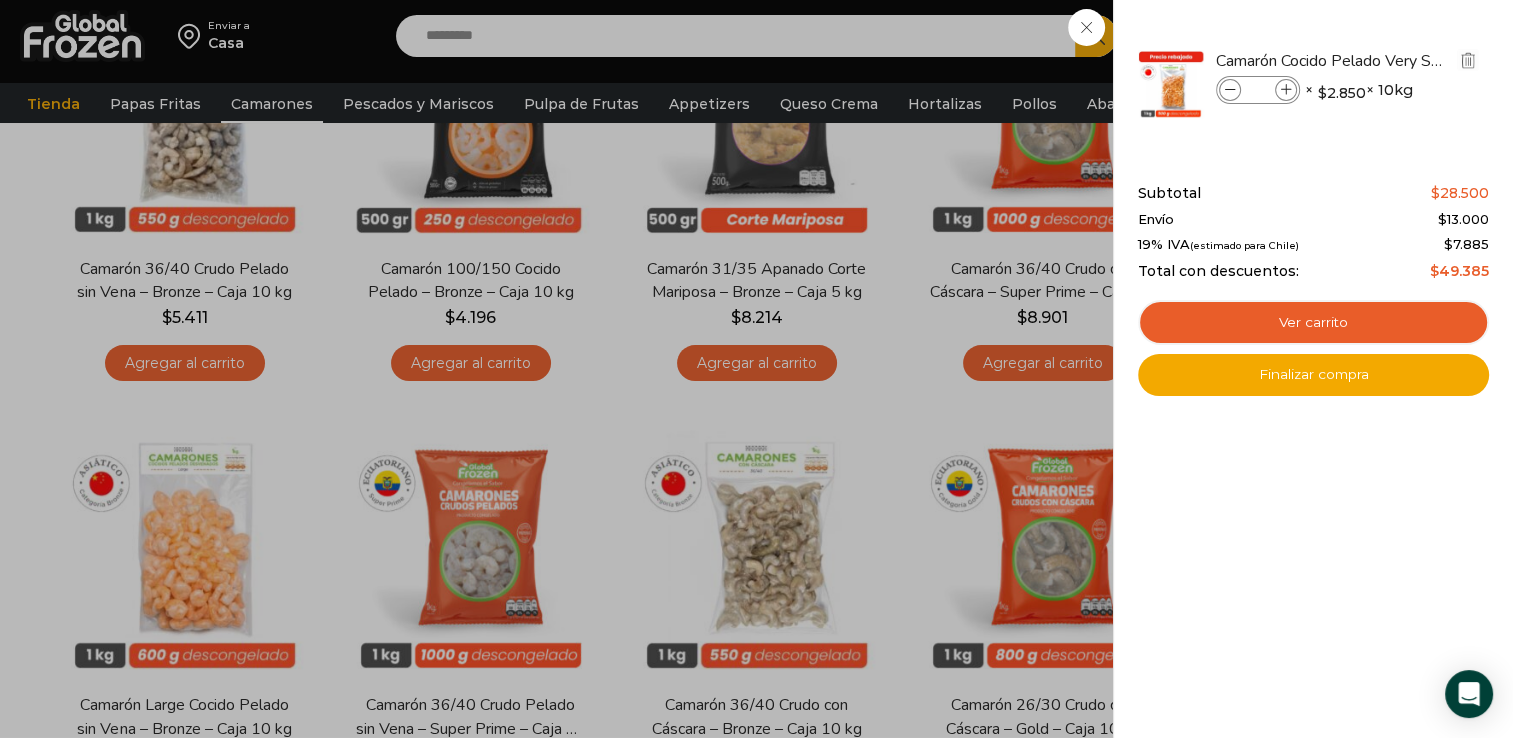 type on "*" 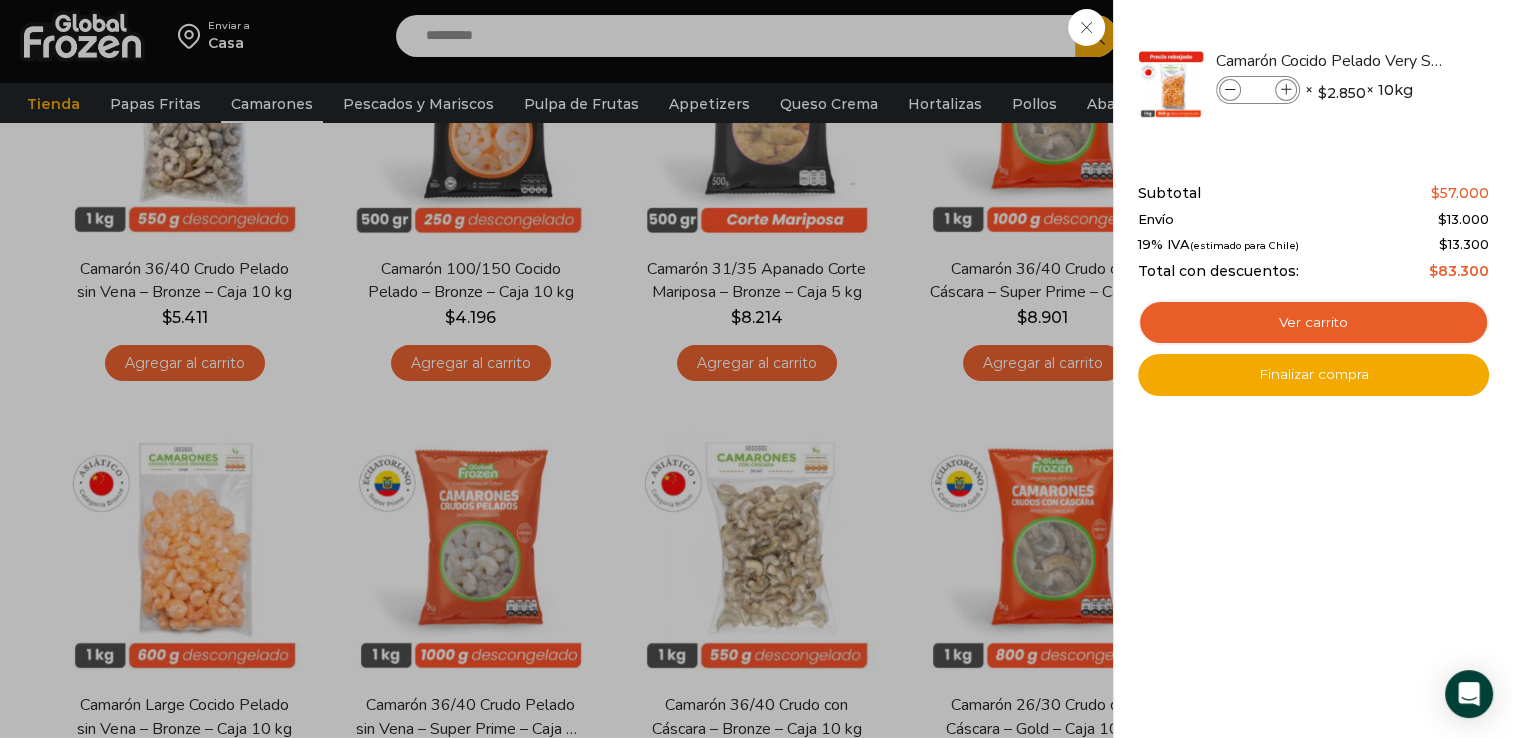 click on "2
Carrito
2
2
Shopping Cart
*" at bounding box center [1443, 36] 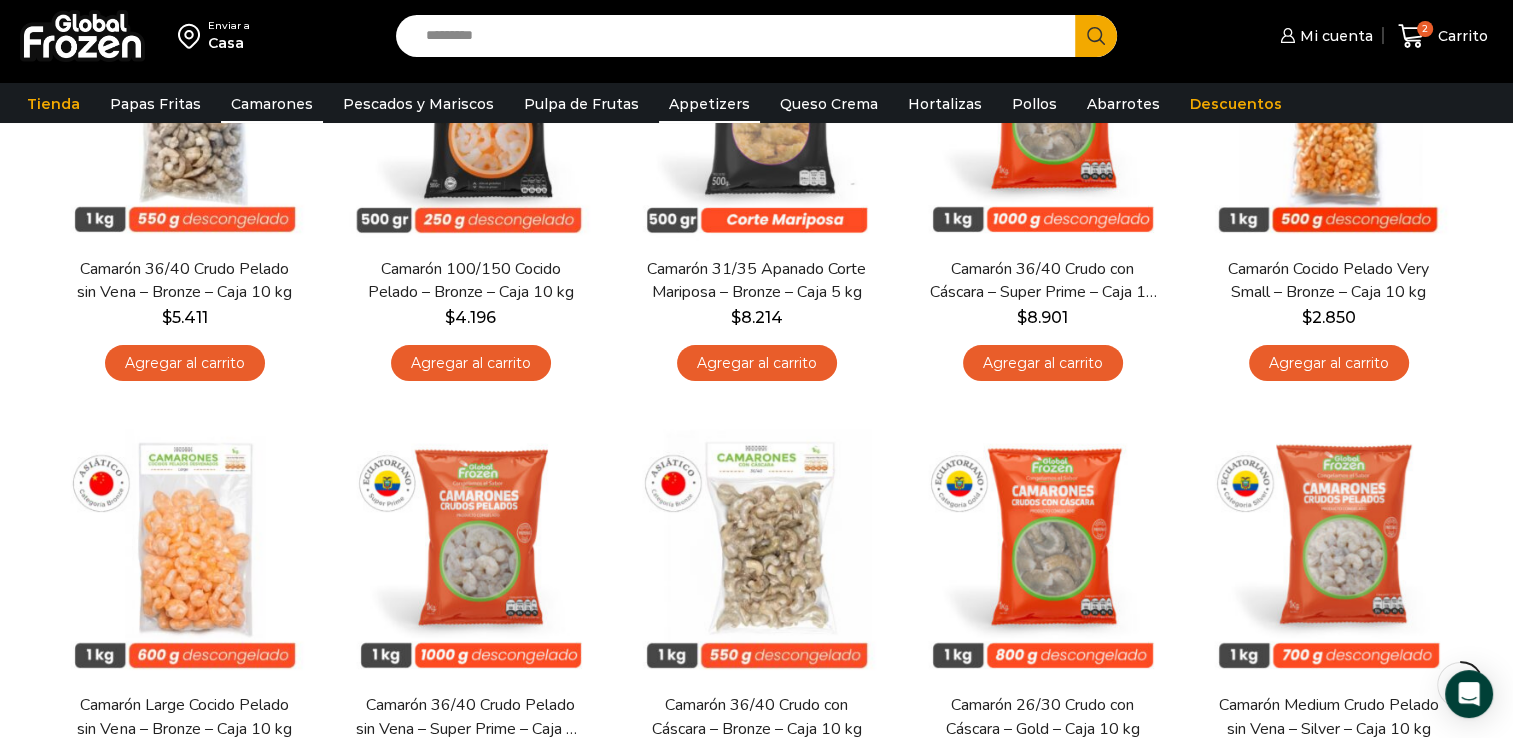 click on "Appetizers" at bounding box center [709, 104] 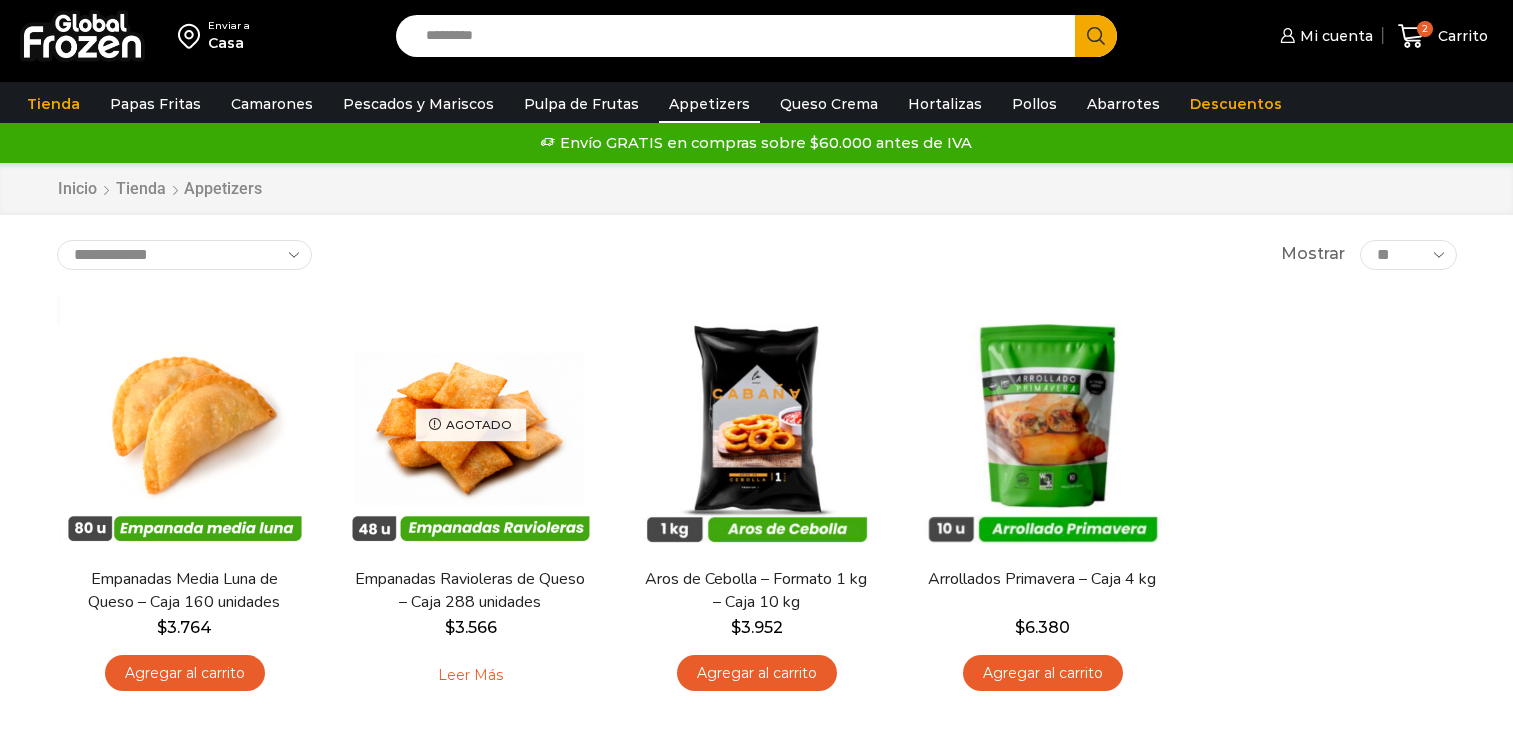 scroll, scrollTop: 0, scrollLeft: 0, axis: both 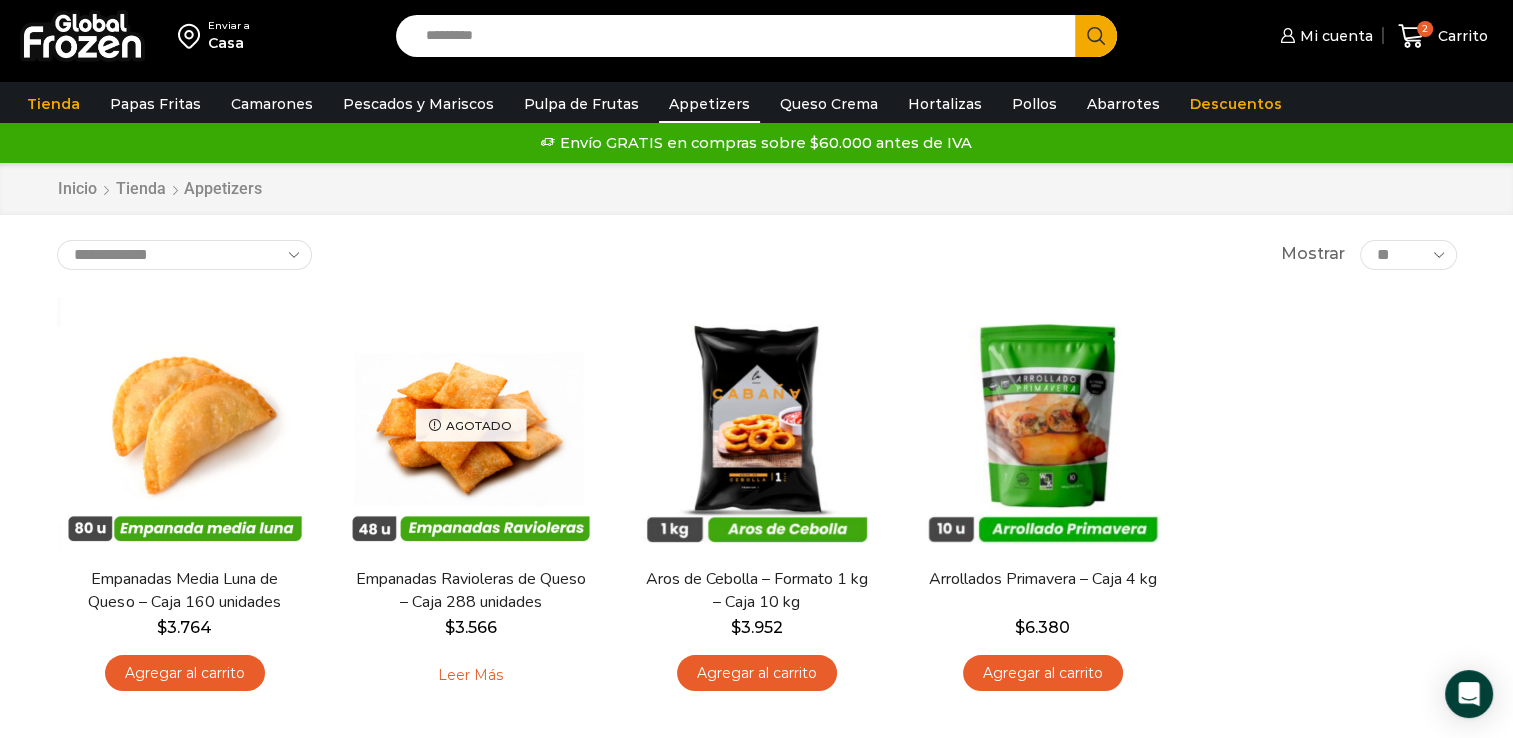 click on "Empanadas Media Luna de Queso – Caja 160 unidades
$ 3.764
Agregar al carrito
Agotado
Vista Rápida
Empanadas Ravioleras de Queso – Caja 288 unidades
$ 3.566" at bounding box center [757, 503] 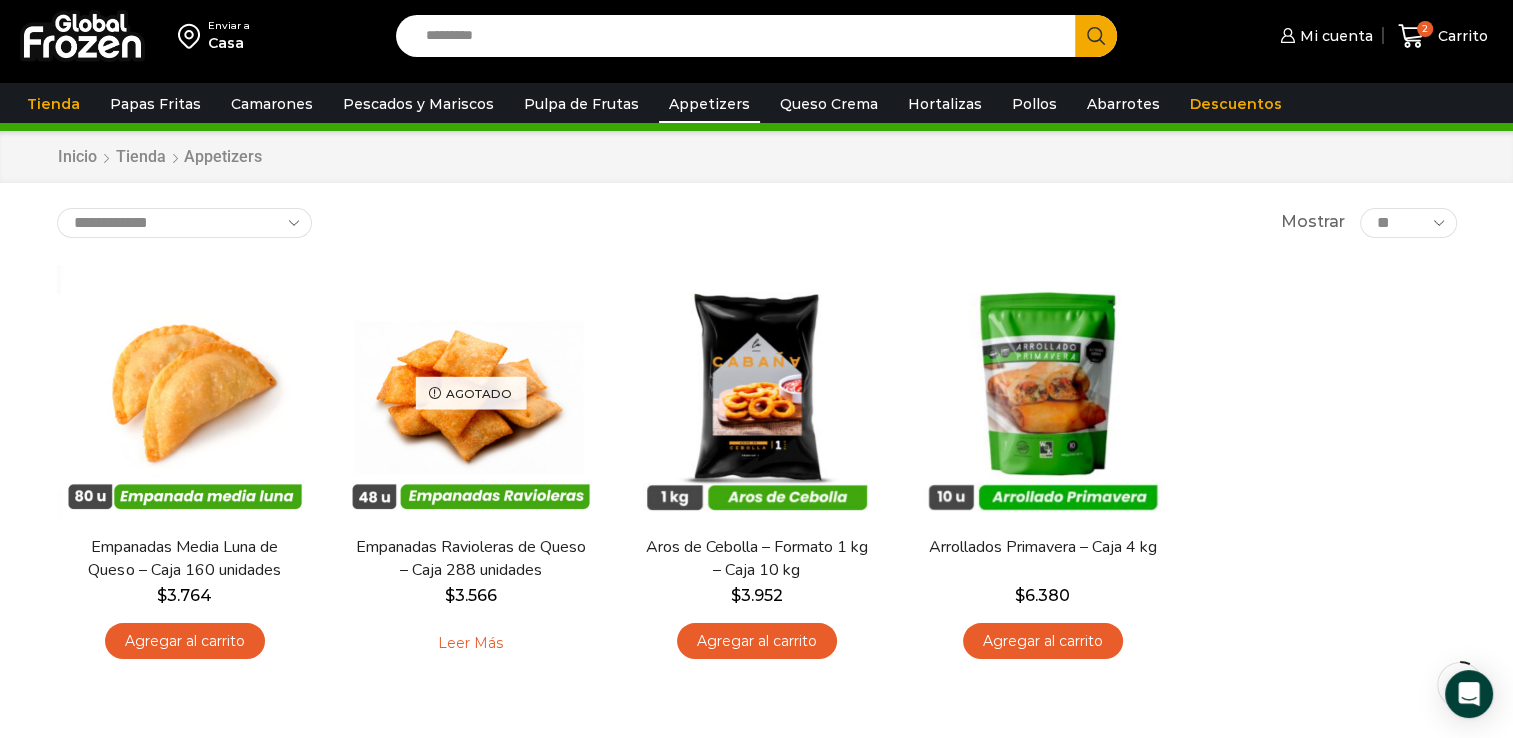 scroll, scrollTop: 40, scrollLeft: 0, axis: vertical 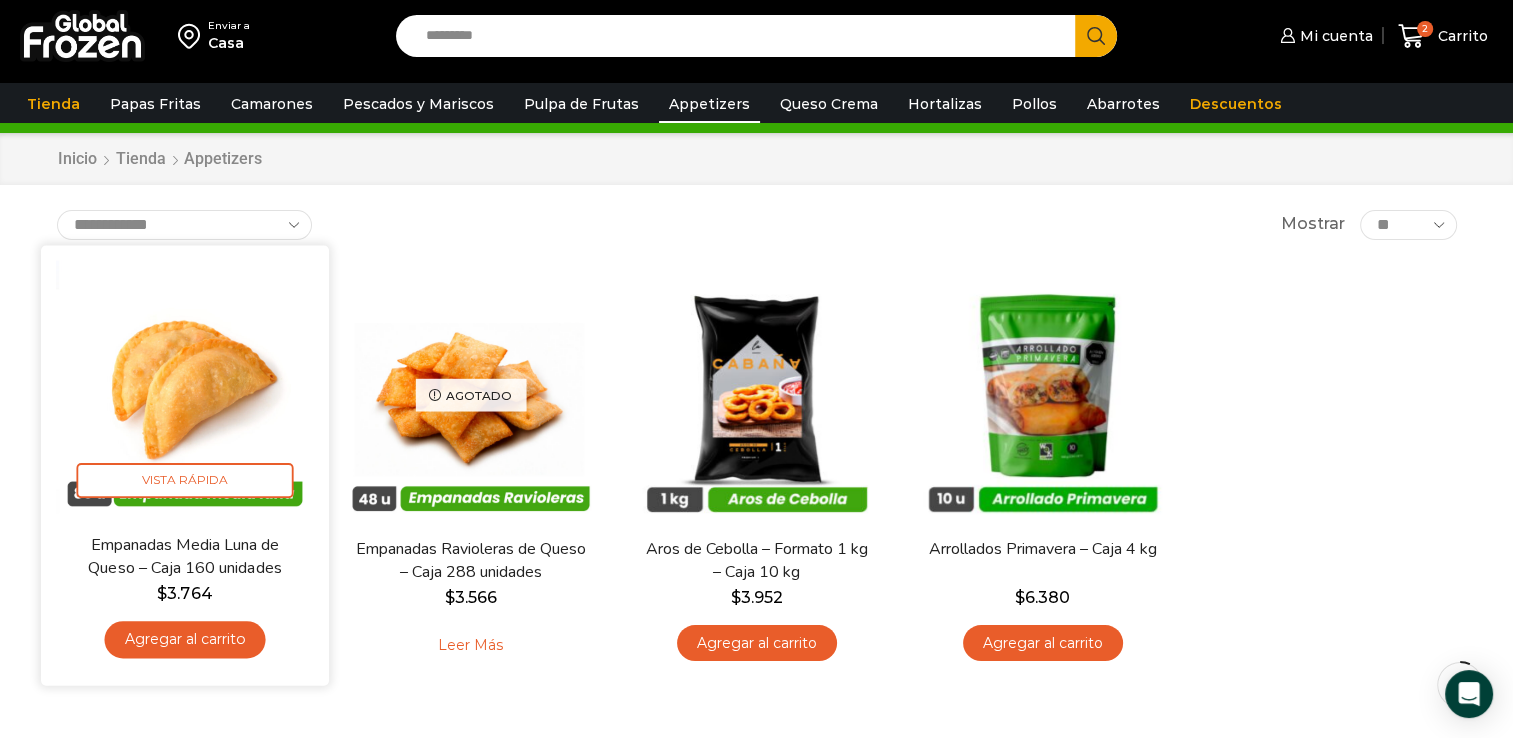 click on "Agregar al carrito" at bounding box center [184, 639] 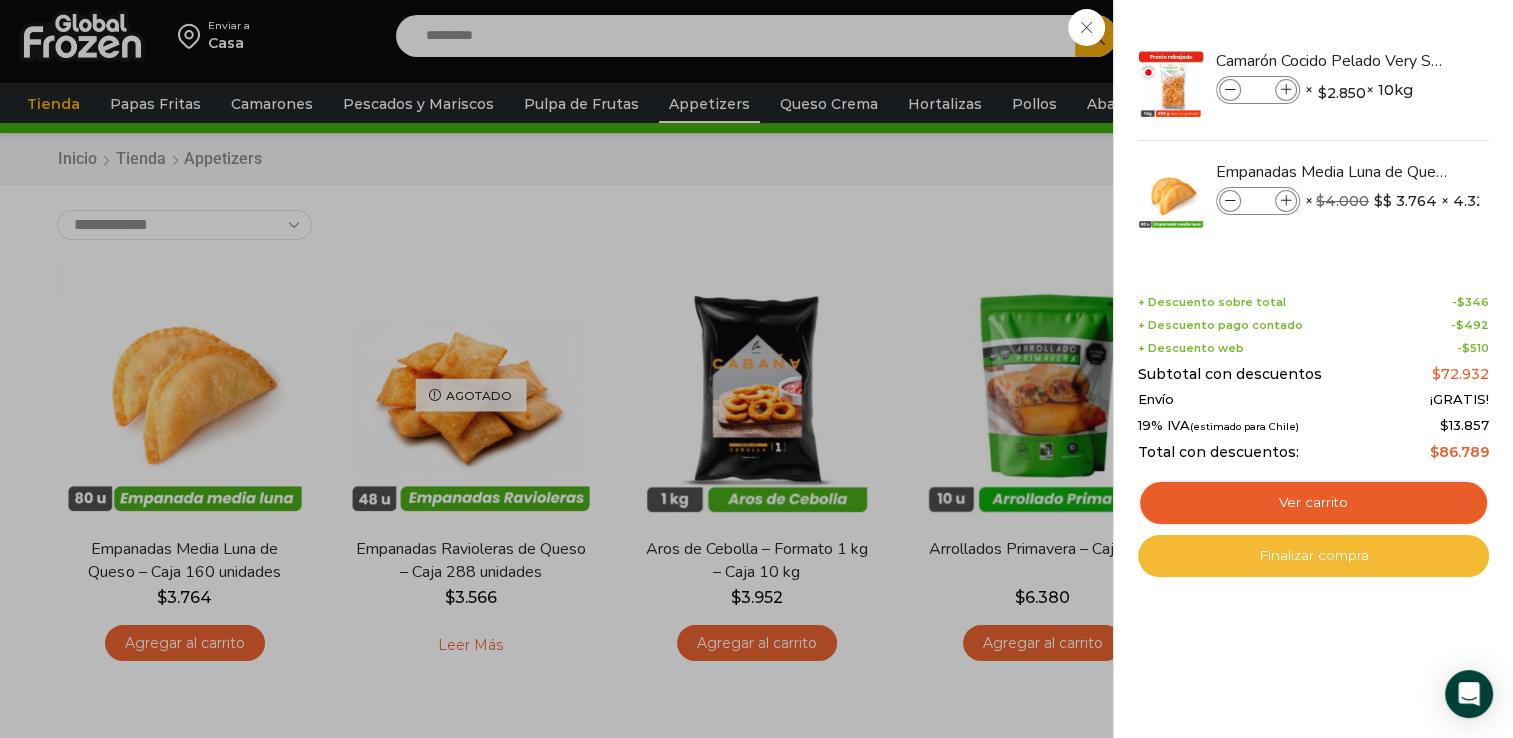 click on "Finalizar compra" at bounding box center (1313, 556) 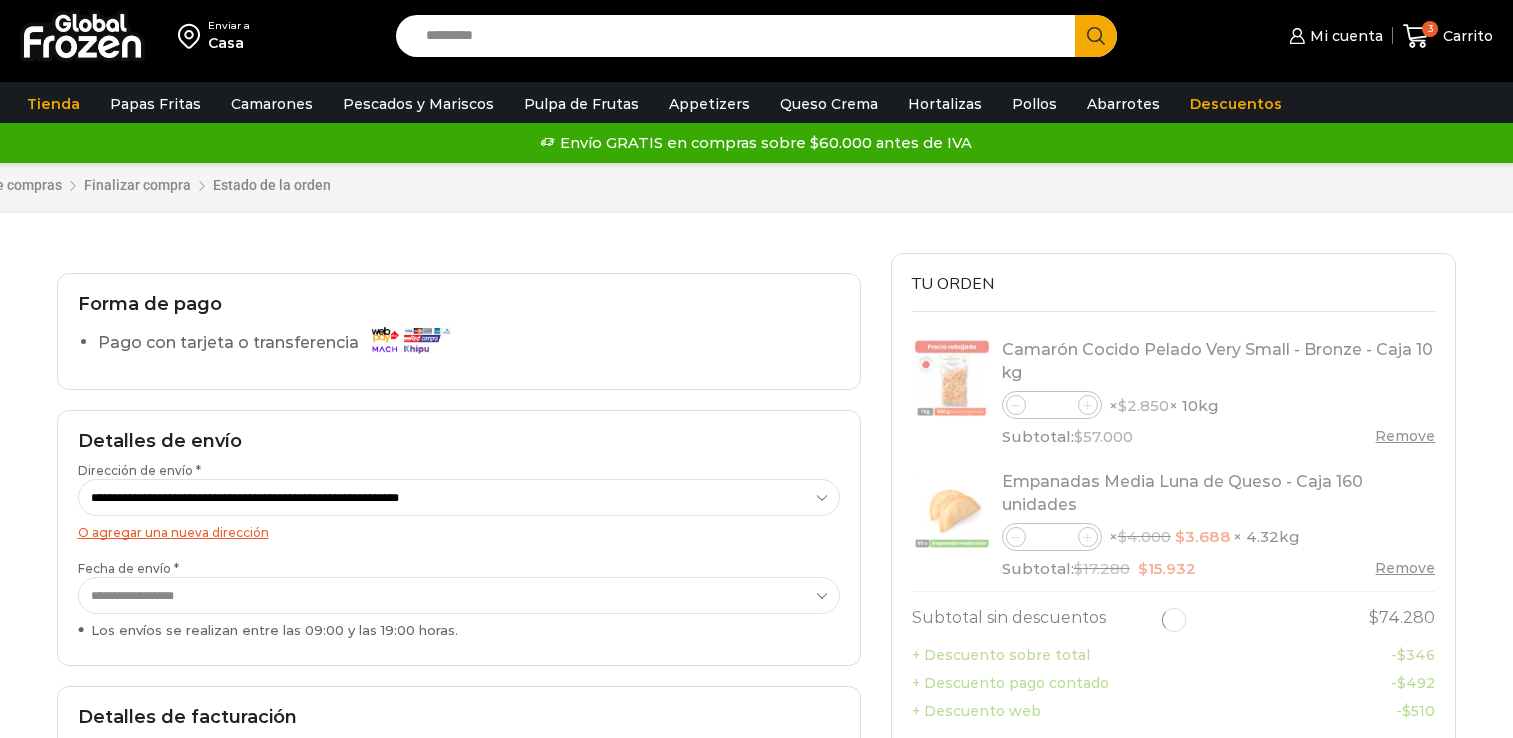 scroll, scrollTop: 0, scrollLeft: 0, axis: both 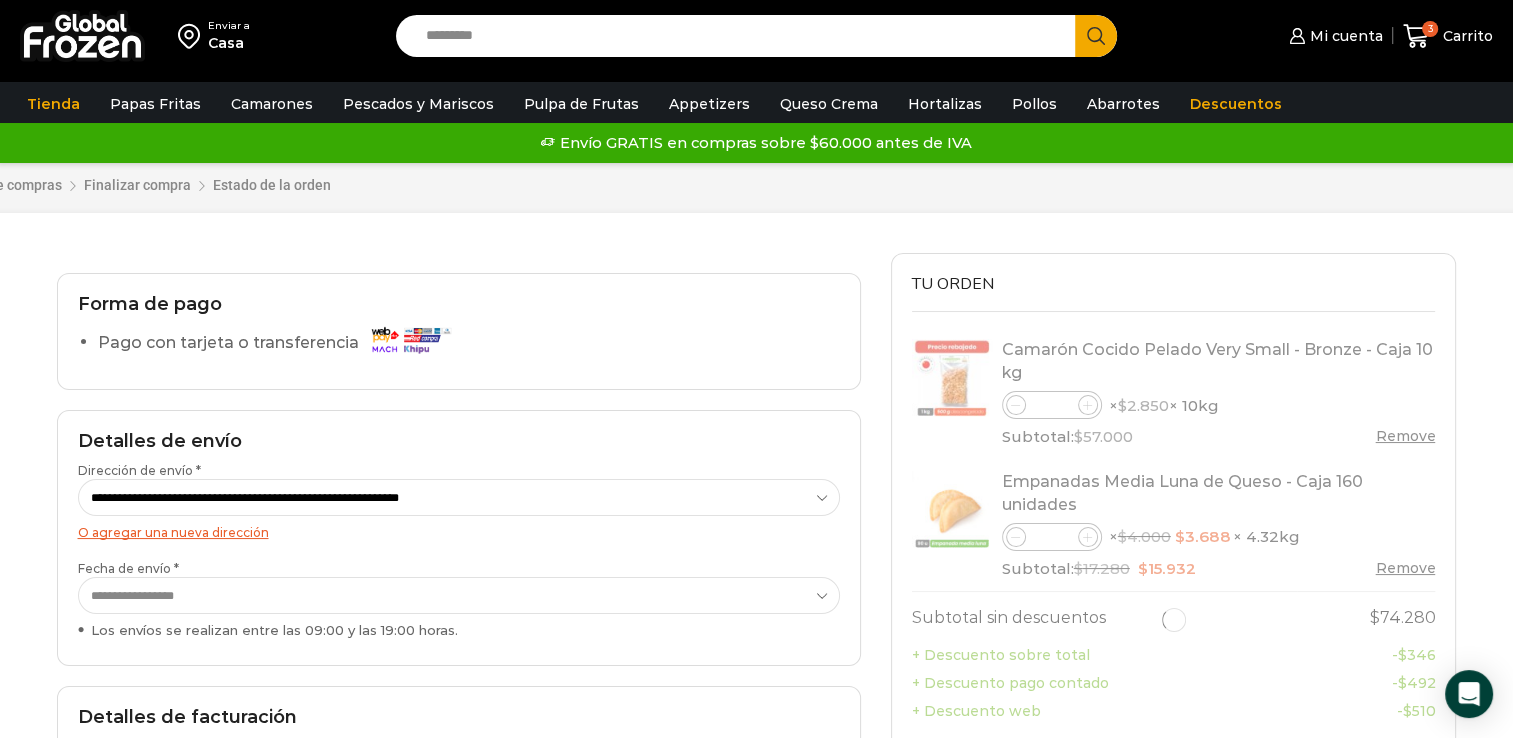 click on "Tu orden
Product
Camarón Cocido Pelado Very Small - Bronze - Caja 10 kg
Camarón Cocido Pelado Very Small - Bronze - Caja 10 kg cantidad
*
×  $ 2.850  × 10kg
Subtotal:  $ 57.000
Remove" at bounding box center (1174, 719) 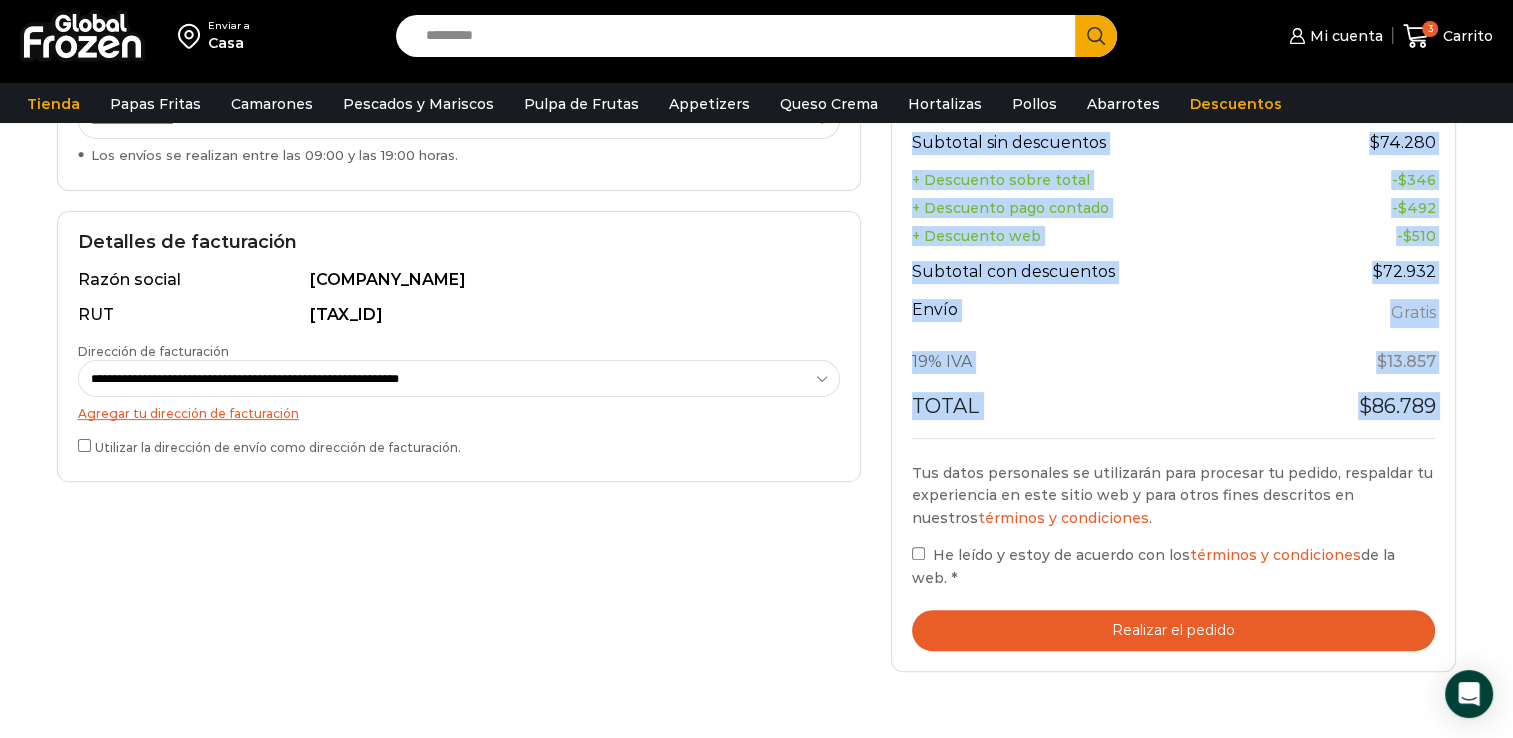 scroll, scrollTop: 560, scrollLeft: 0, axis: vertical 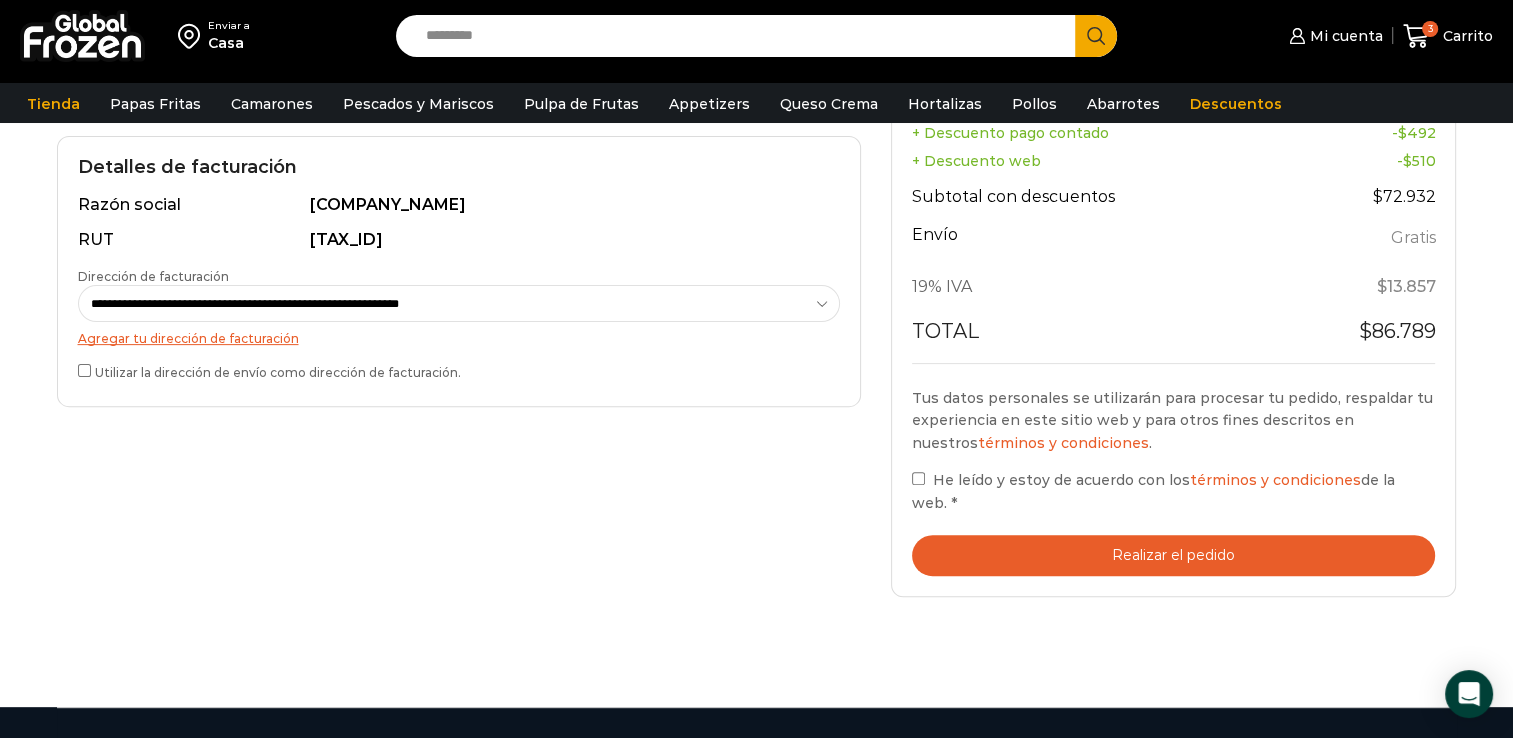 click on "**********" at bounding box center [459, 271] 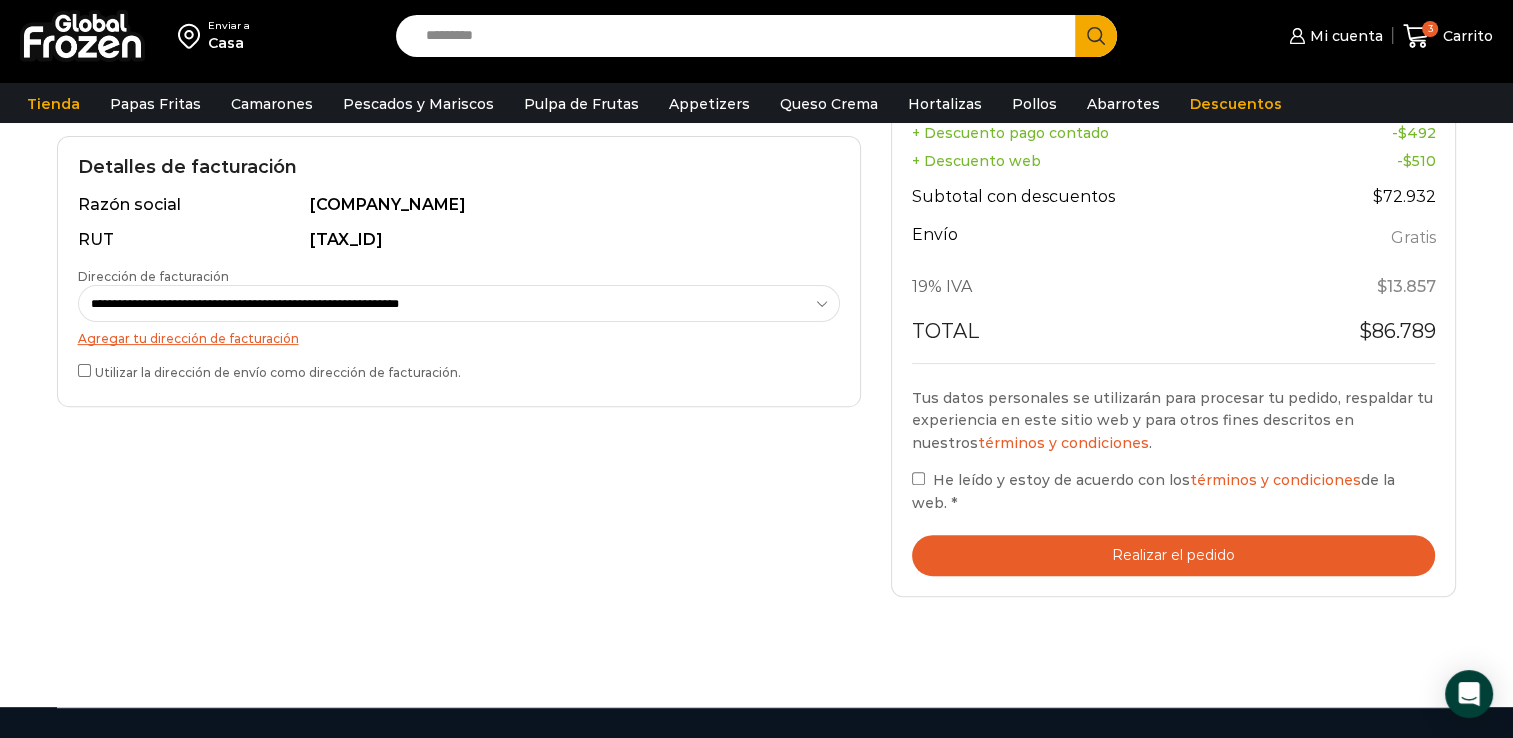 click on "Realizar el pedido" at bounding box center (1174, 555) 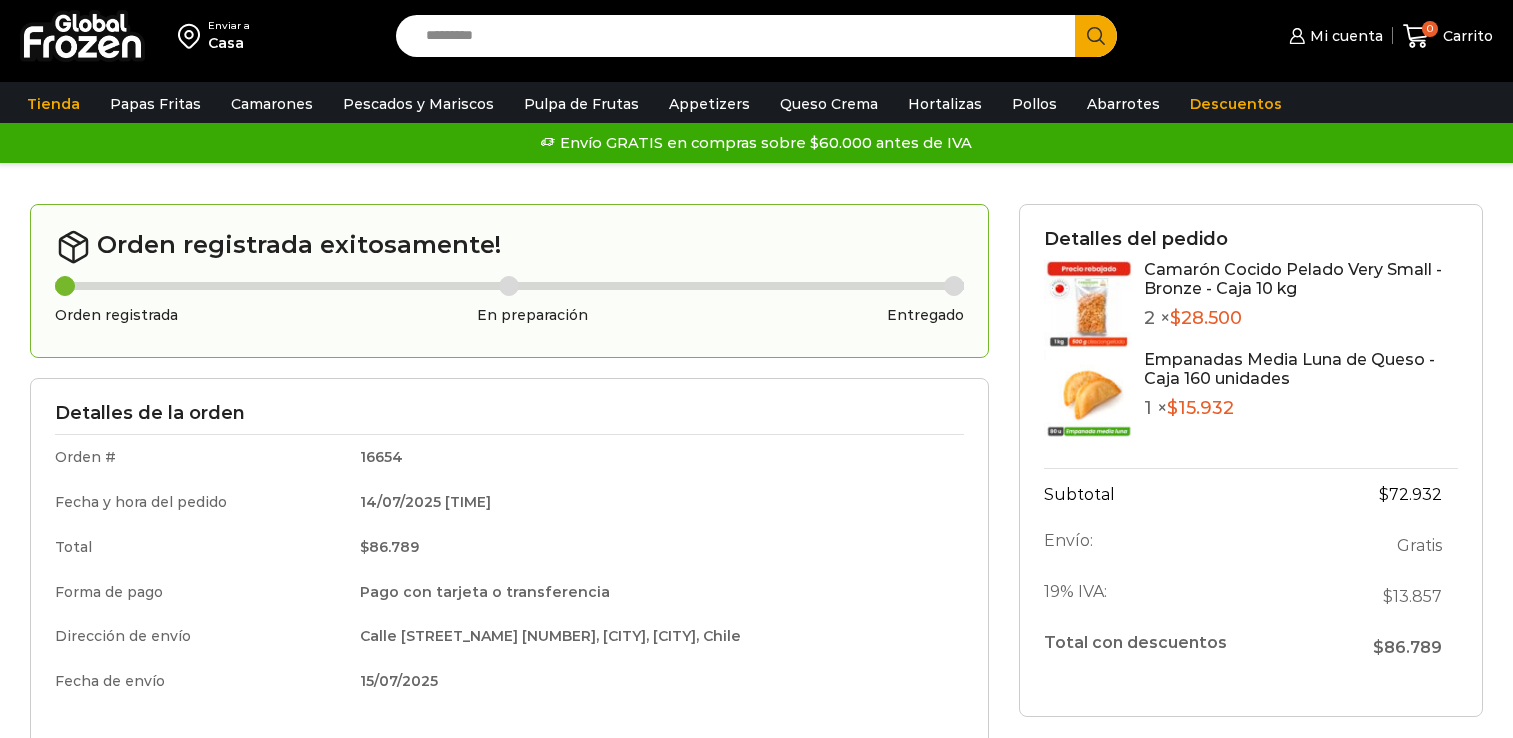 scroll, scrollTop: 0, scrollLeft: 0, axis: both 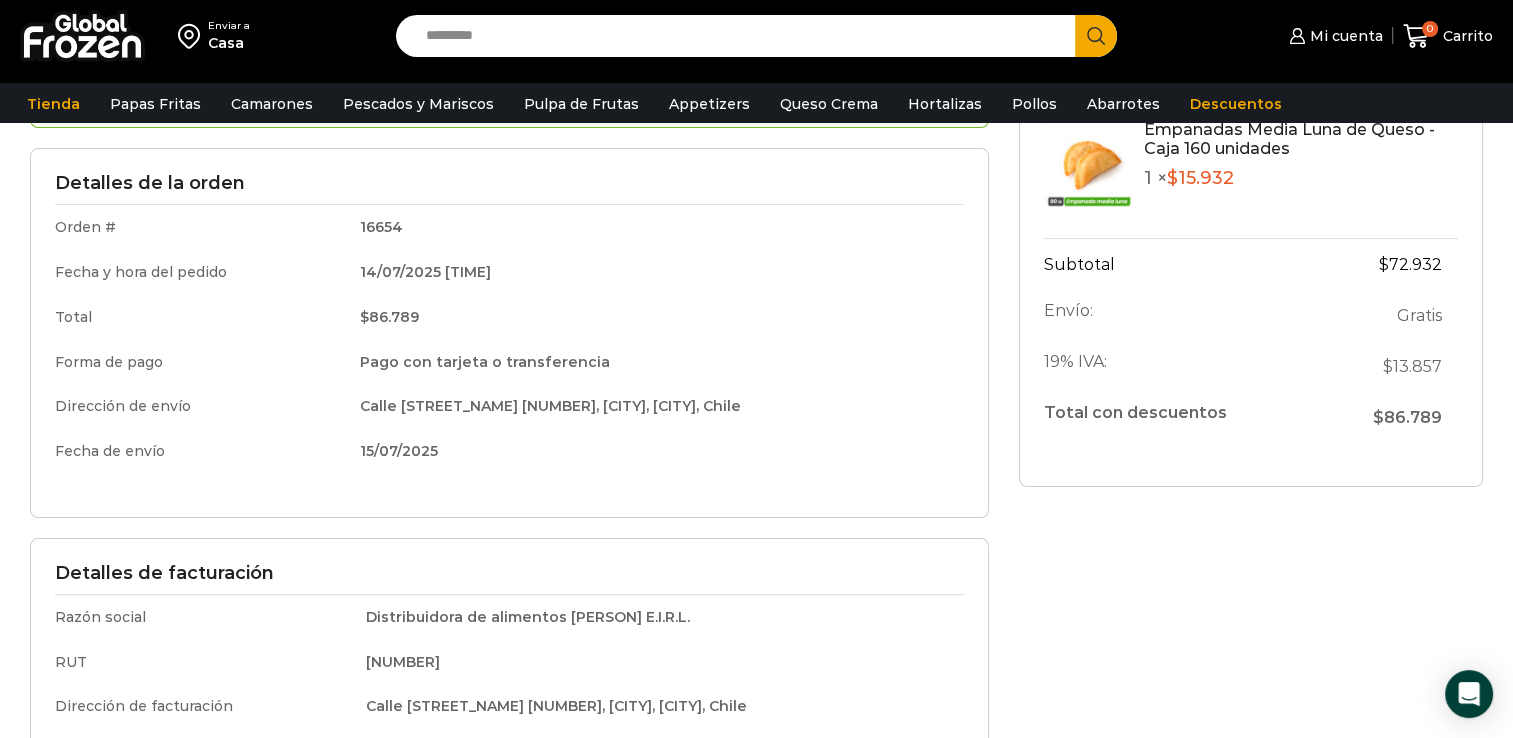 click on "Detalles del pedido
Camarón Cocido Pelado Very Small - Bronze - Caja 10 kg
2 ×  $ 28.500
Empanadas Media Luna de Queso - Caja 160 unidades
1 ×  $ 15.932
Subtotal
$ 72.932
Envío:
Gratis
19% IVA:
$ 13.857
Total con descuentos
$ 86.789" at bounding box center [1251, 383] 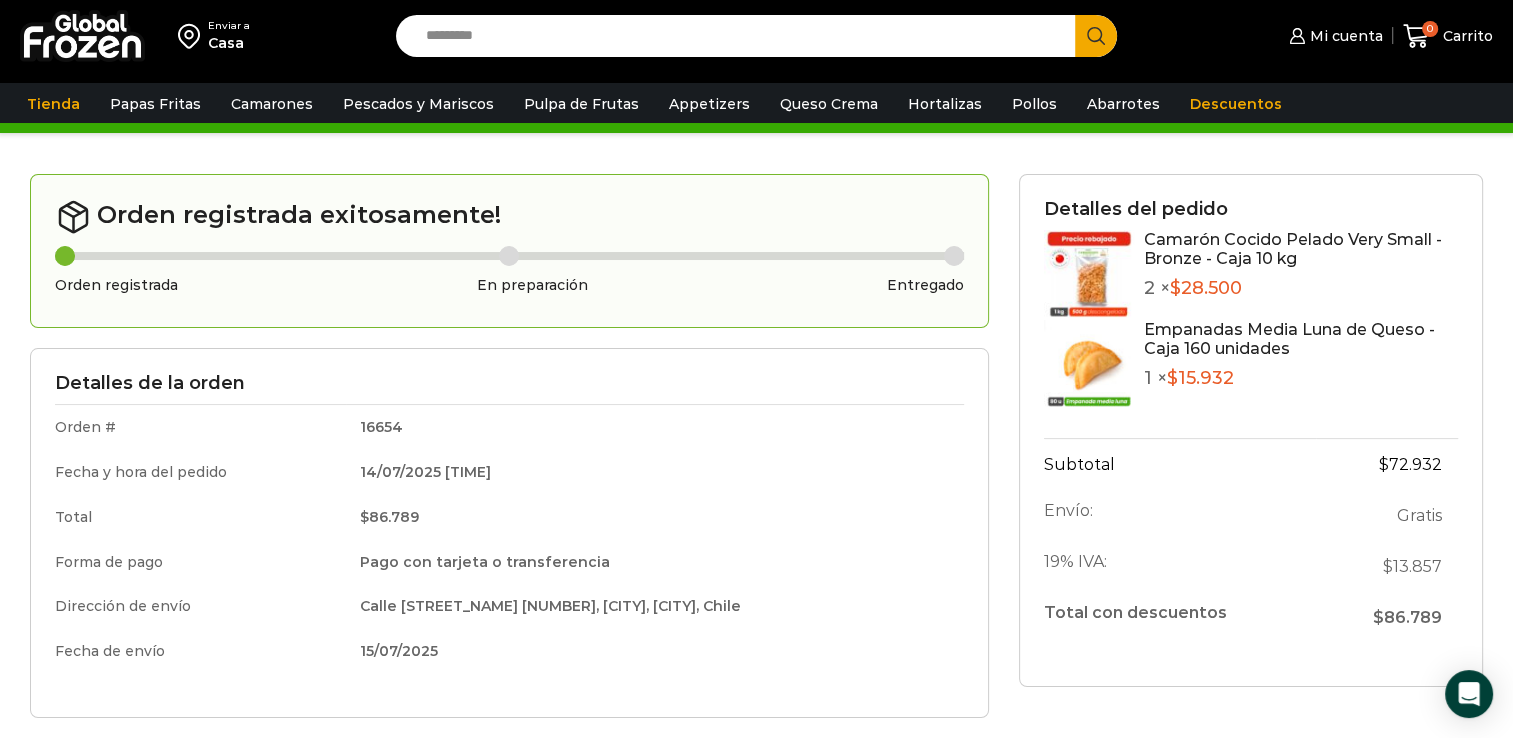 scroll, scrollTop: 0, scrollLeft: 0, axis: both 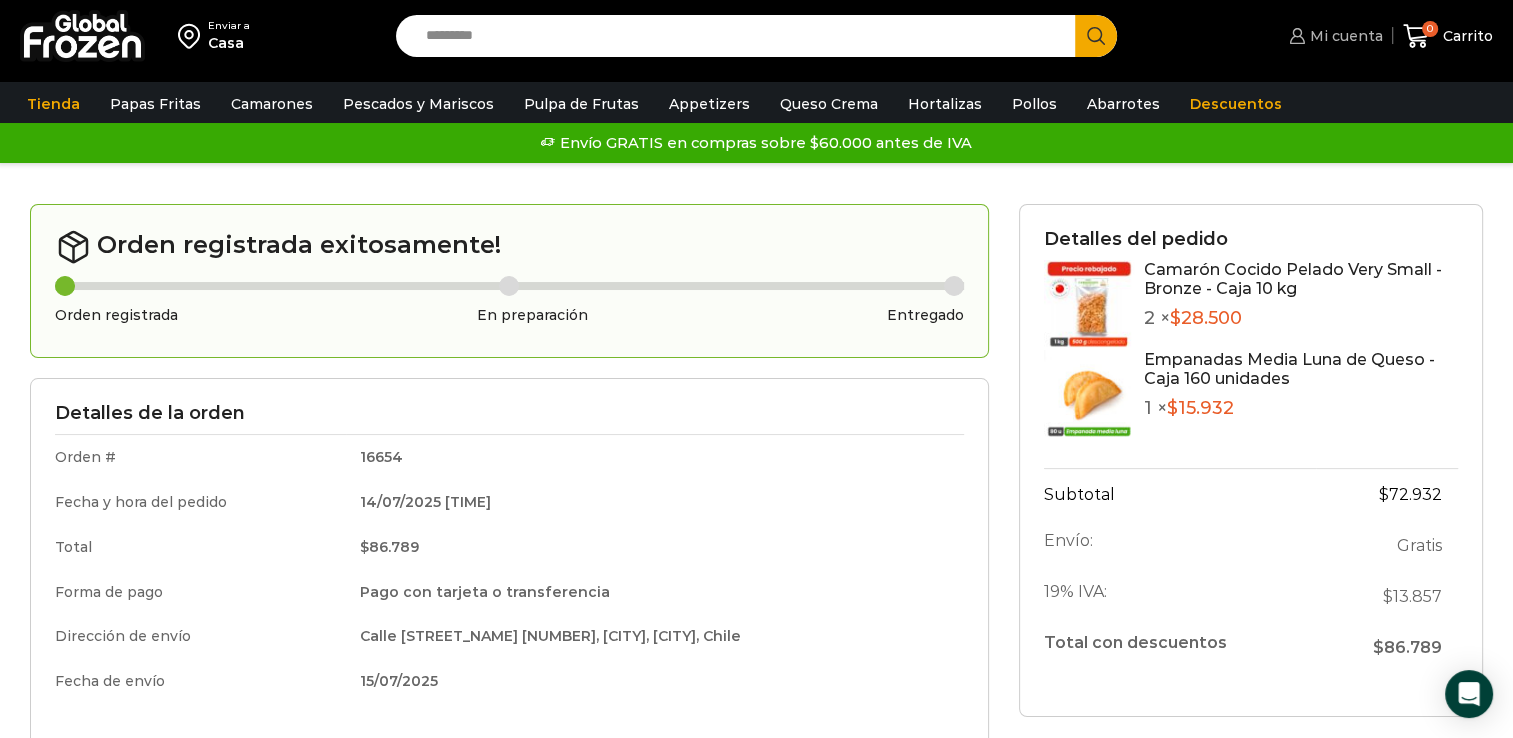 click on "Mi cuenta" at bounding box center [1344, 36] 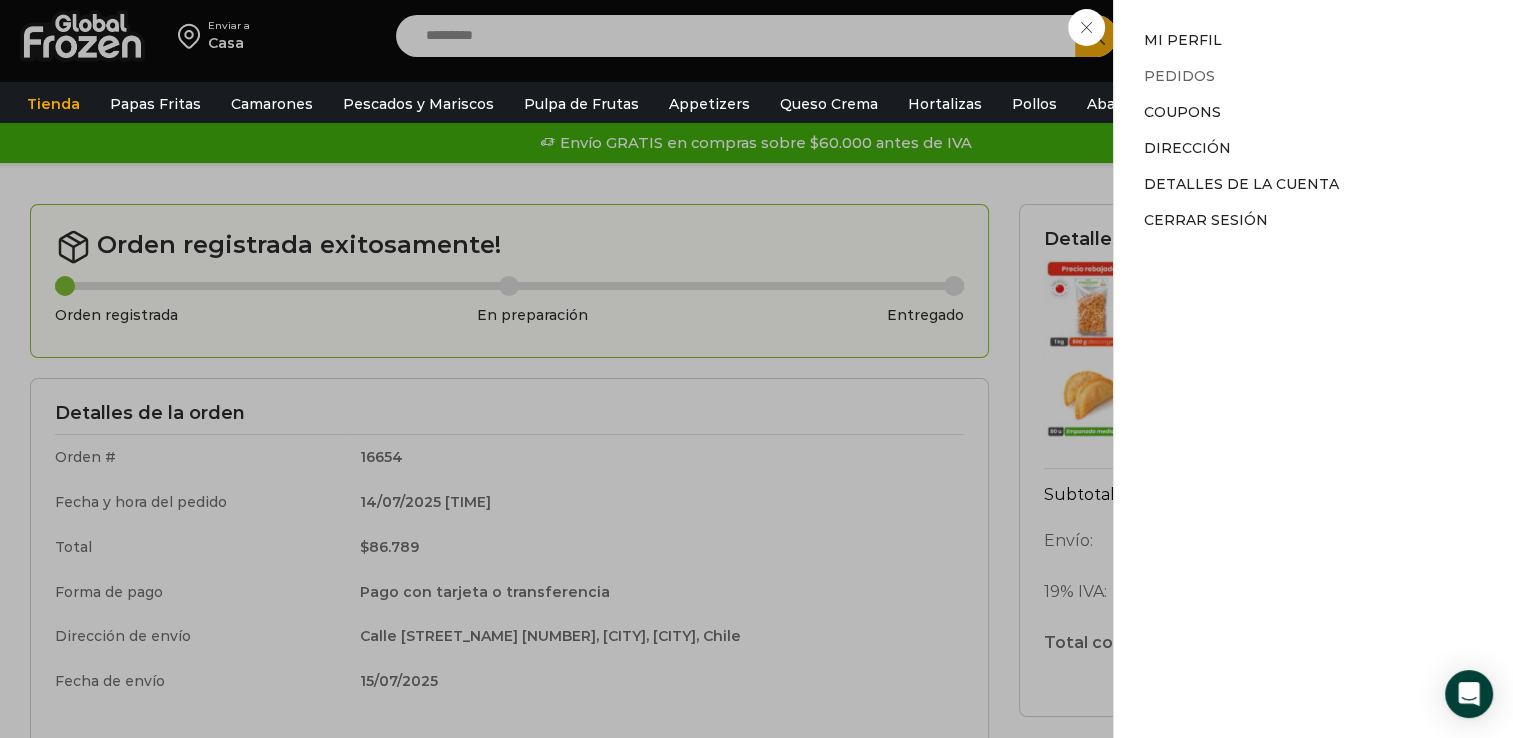 click on "Pedidos" at bounding box center (1179, 76) 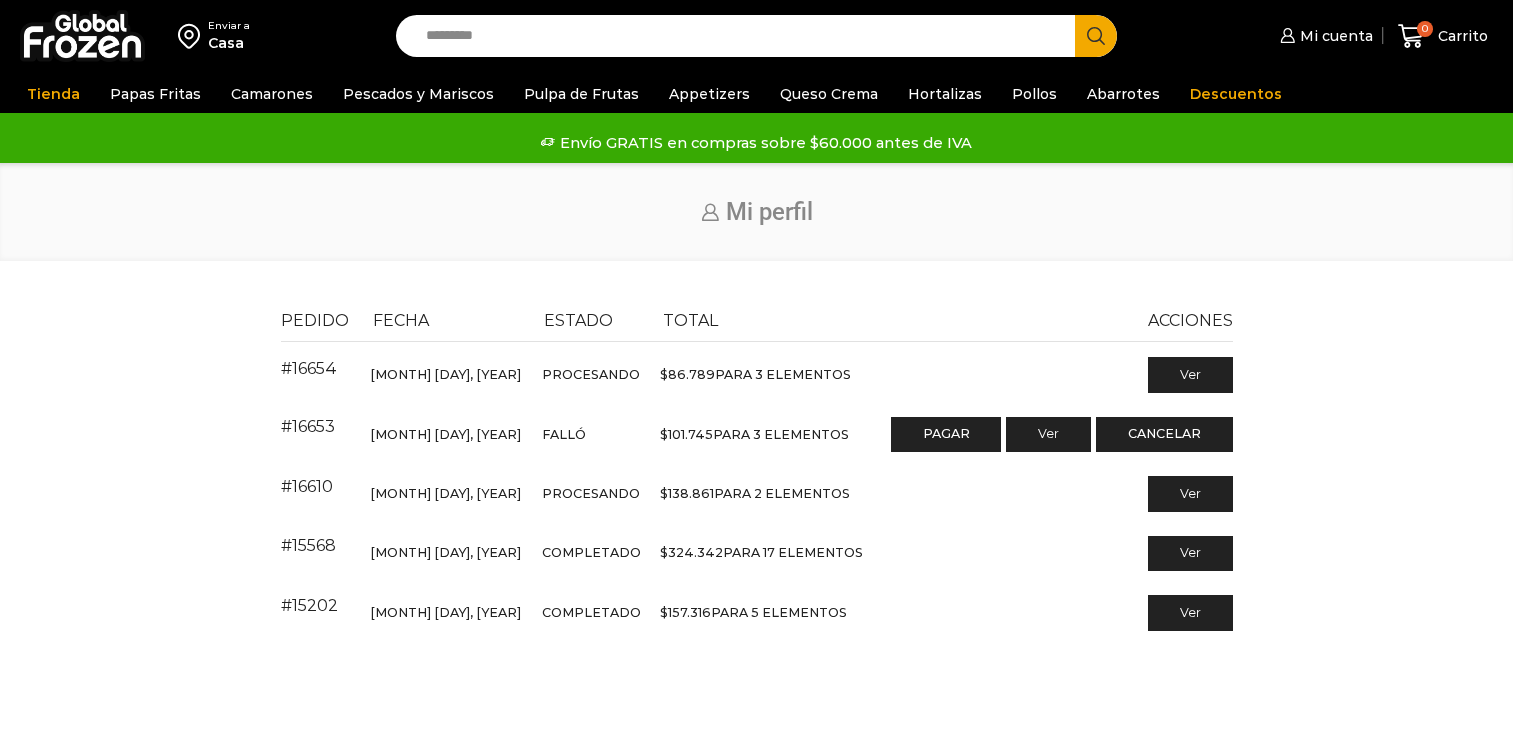 scroll, scrollTop: 0, scrollLeft: 0, axis: both 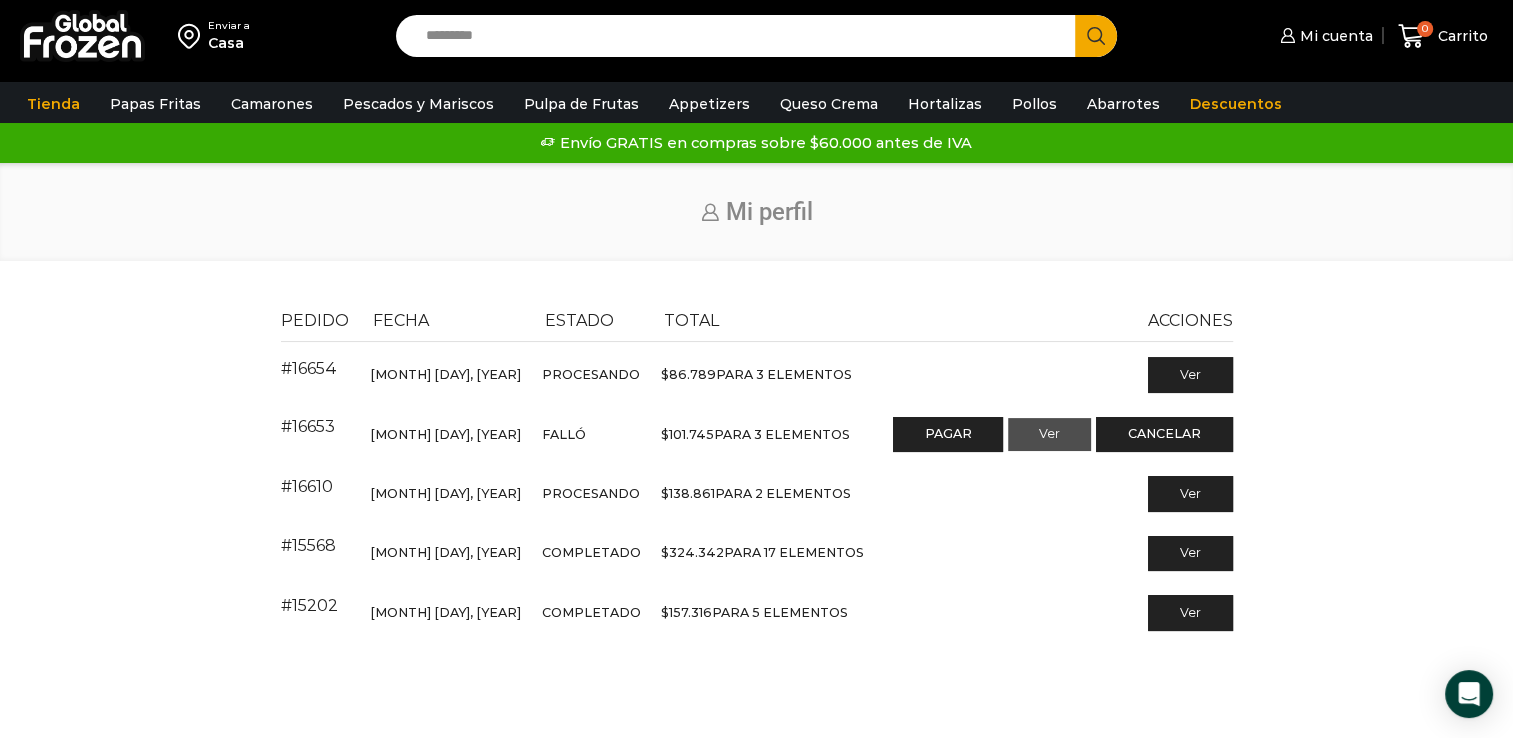 click on "Ver" at bounding box center [1049, 435] 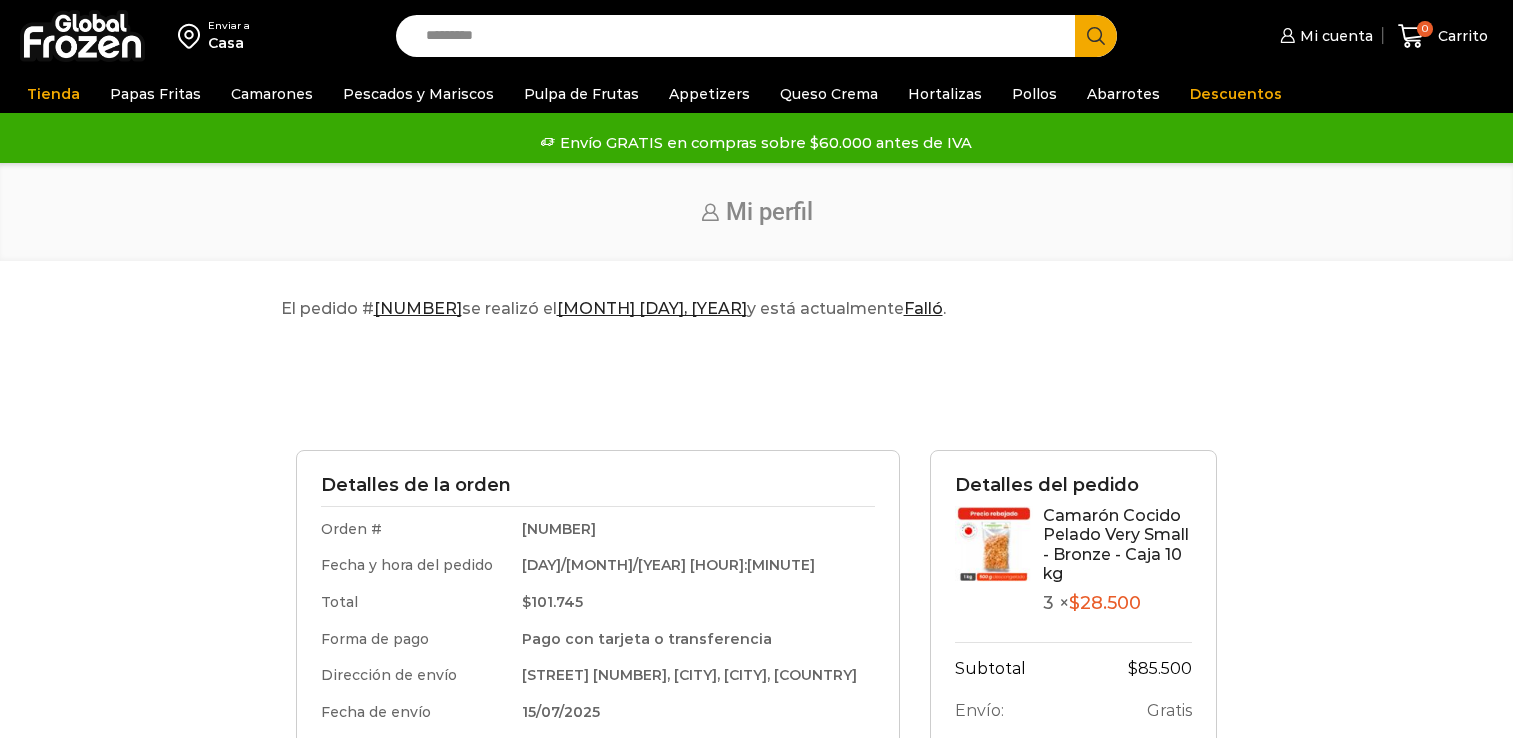 scroll, scrollTop: 0, scrollLeft: 0, axis: both 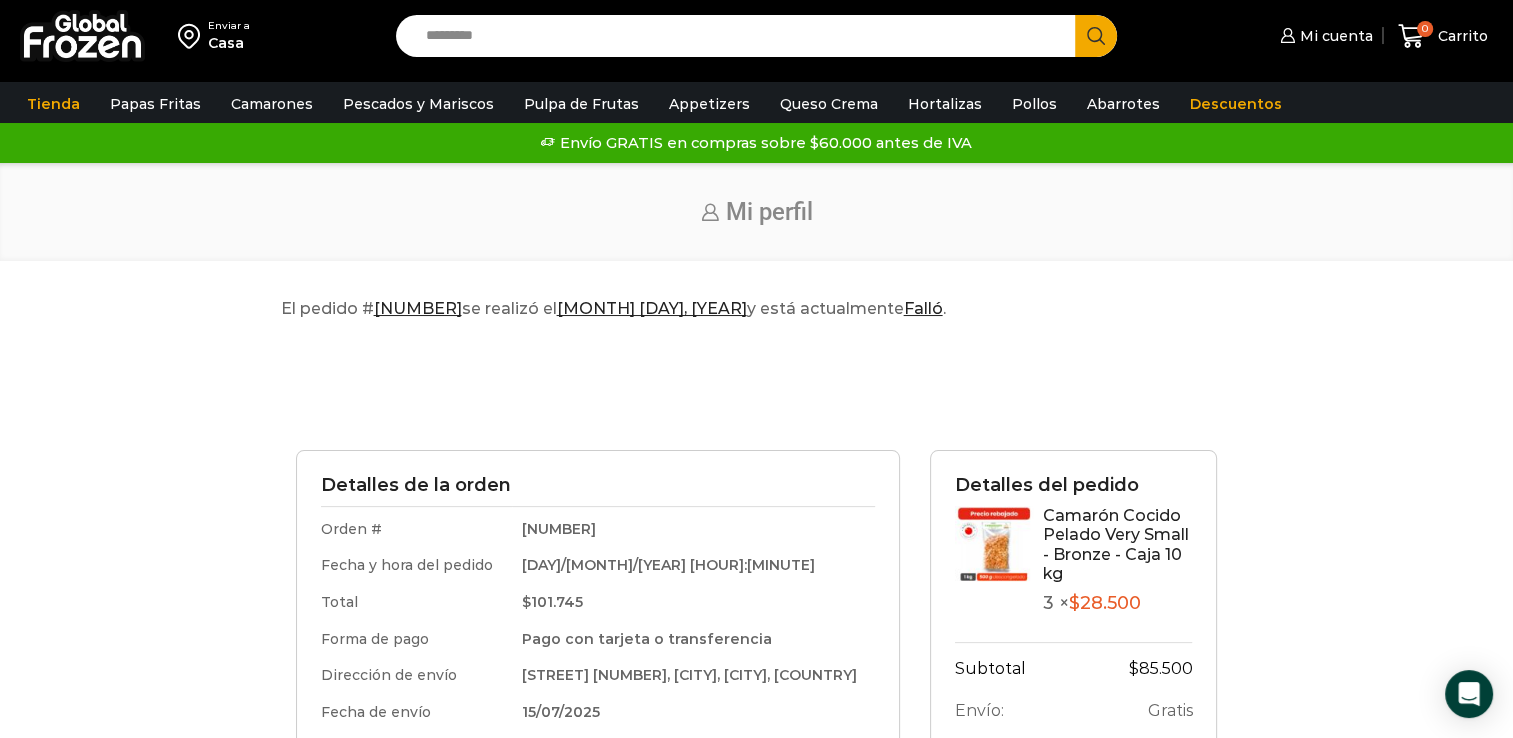 click on "El pedido # [NUMBER]  se realizó el  [MONTH] [DAY], [YEAR]  y está actualmente  Falló ." at bounding box center (757, 309) 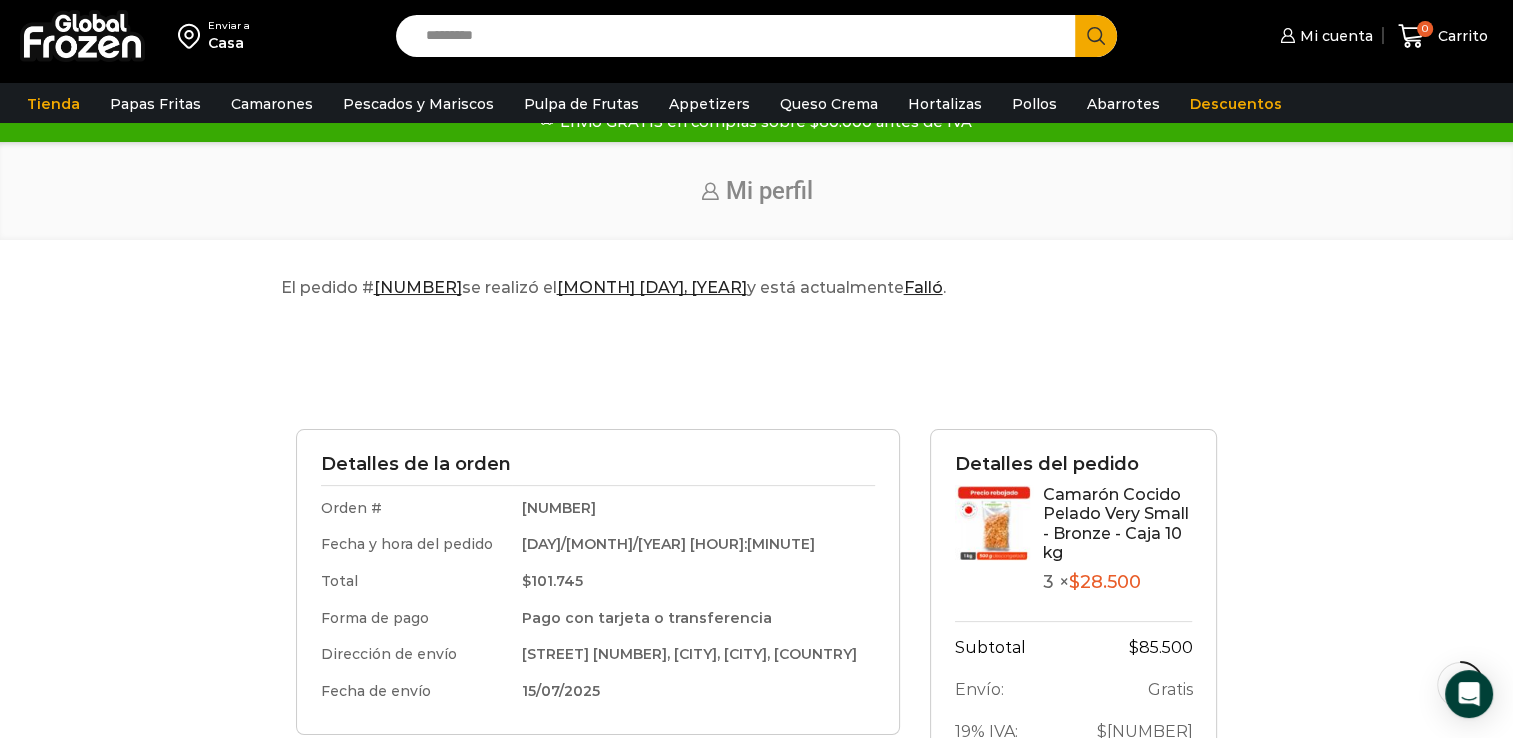 scroll, scrollTop: 0, scrollLeft: 0, axis: both 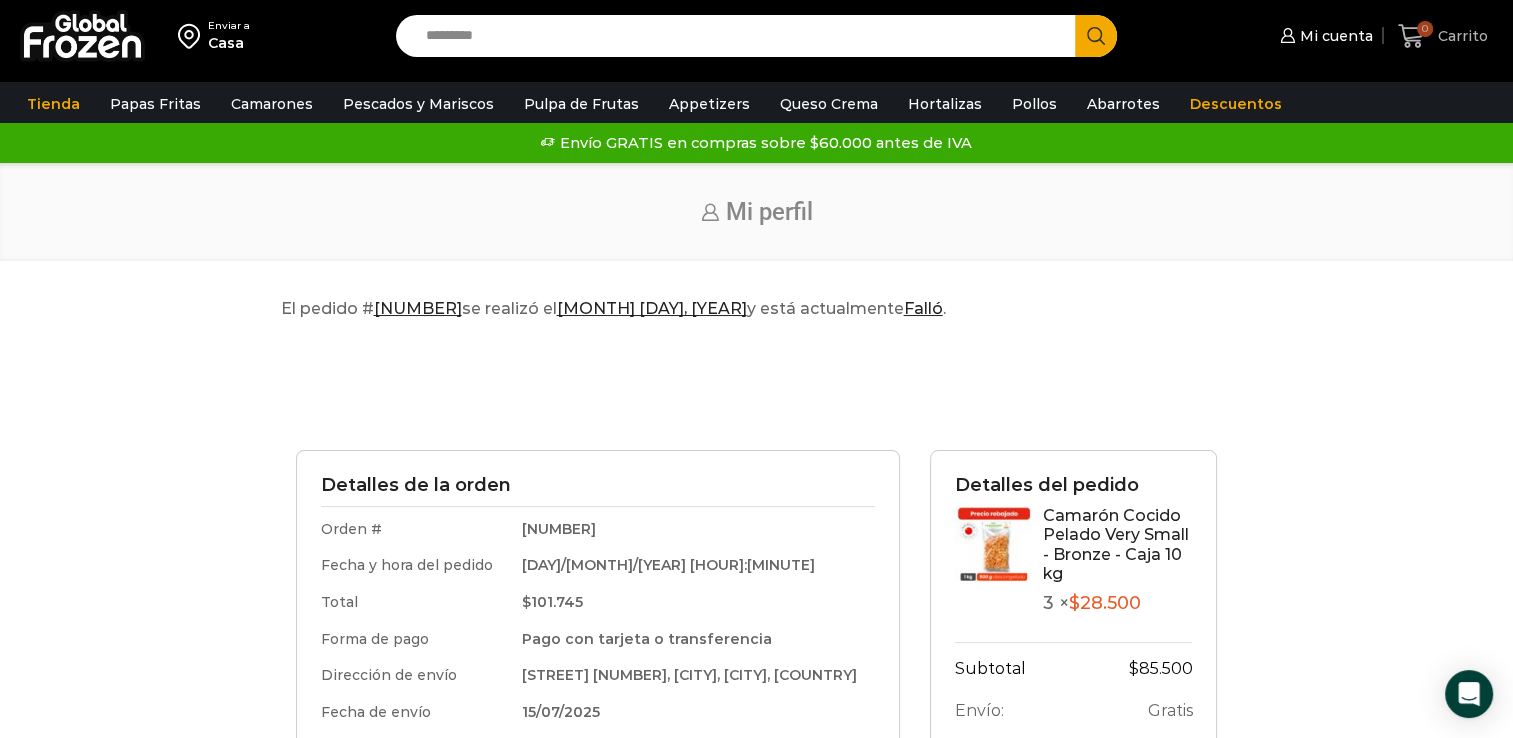 click 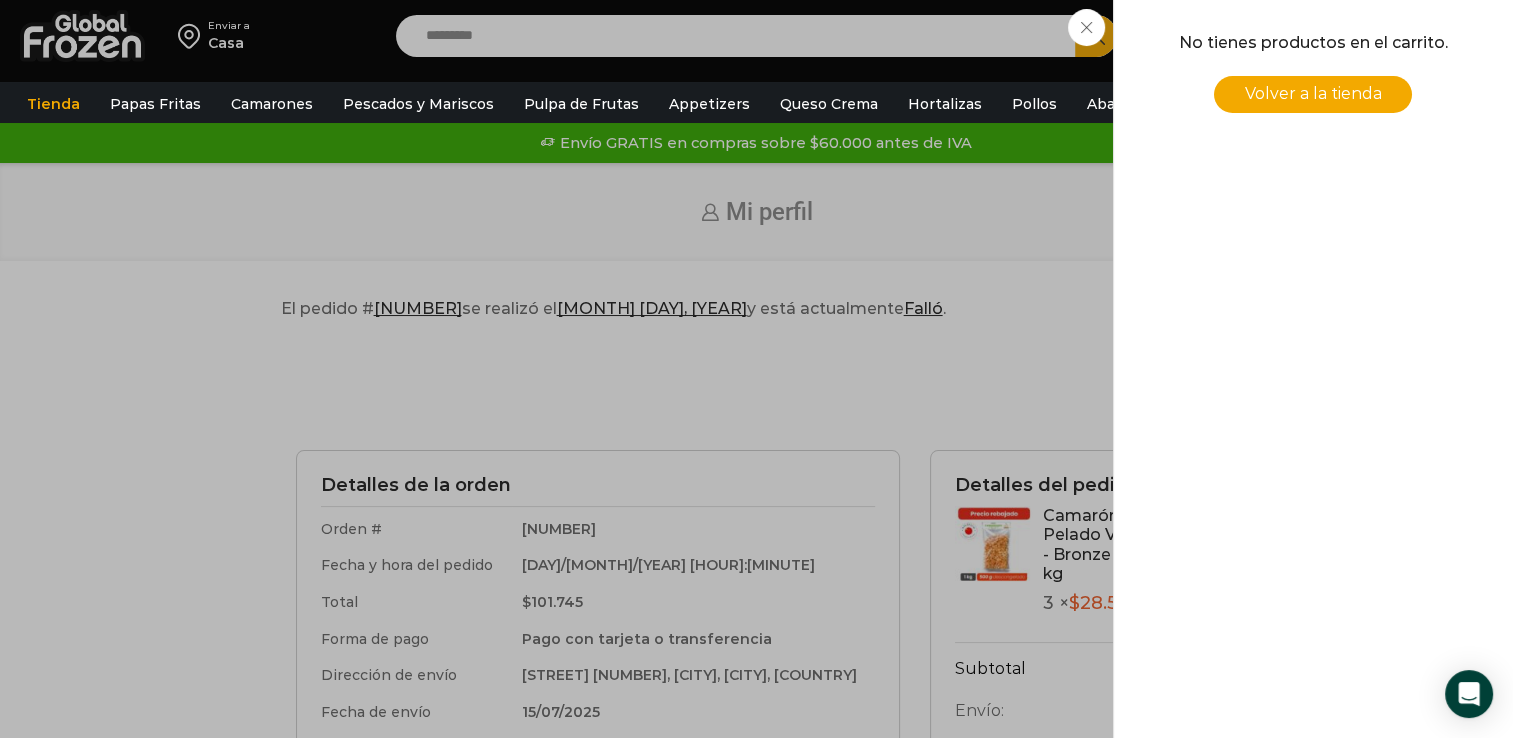 click on "0
Carrito
0
0
Shopping Cart
No tienes productos en el carrito.
Volver a la tienda
Shopping cart                     (0)
Subtotal $ 0 $ 0" at bounding box center (1443, 36) 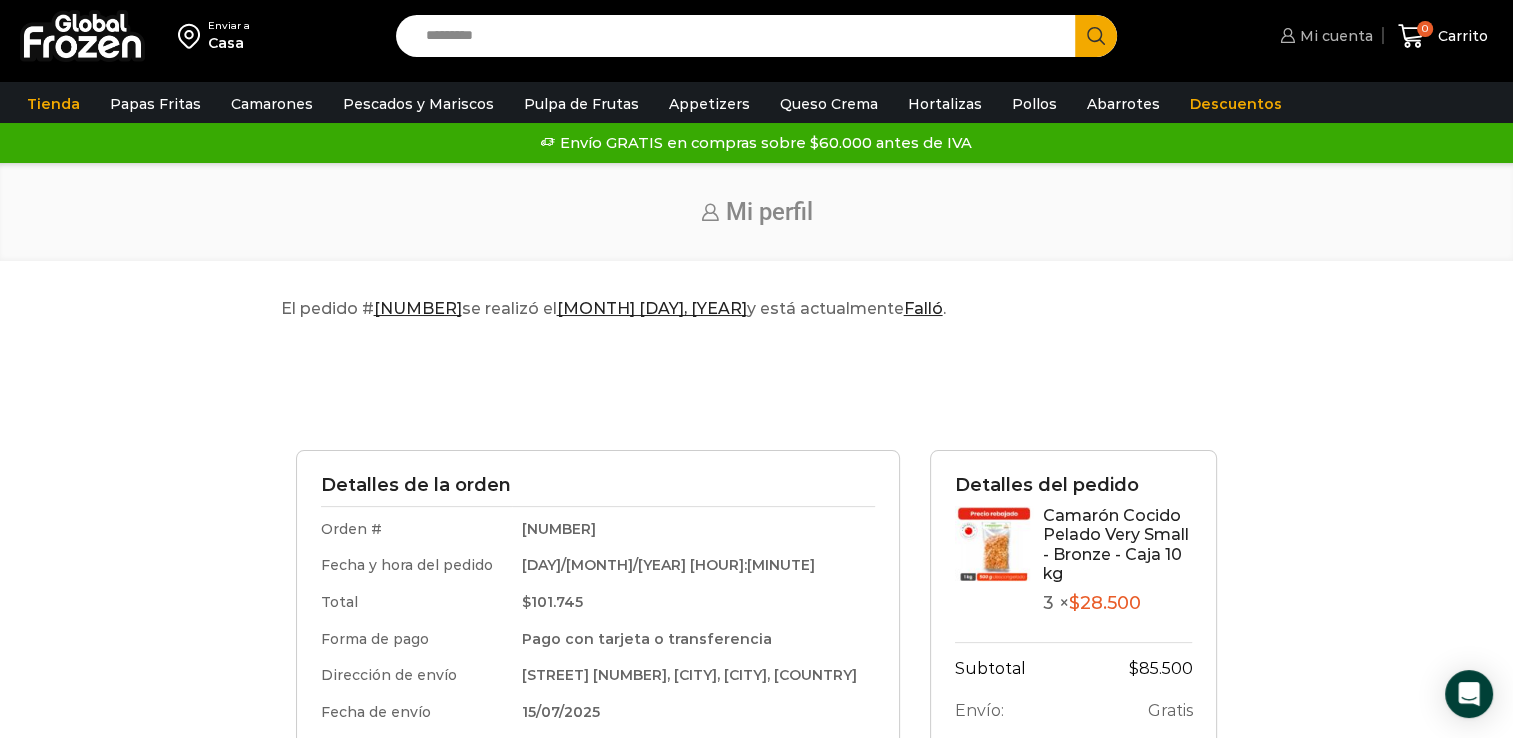click on "Mi cuenta" at bounding box center (1334, 36) 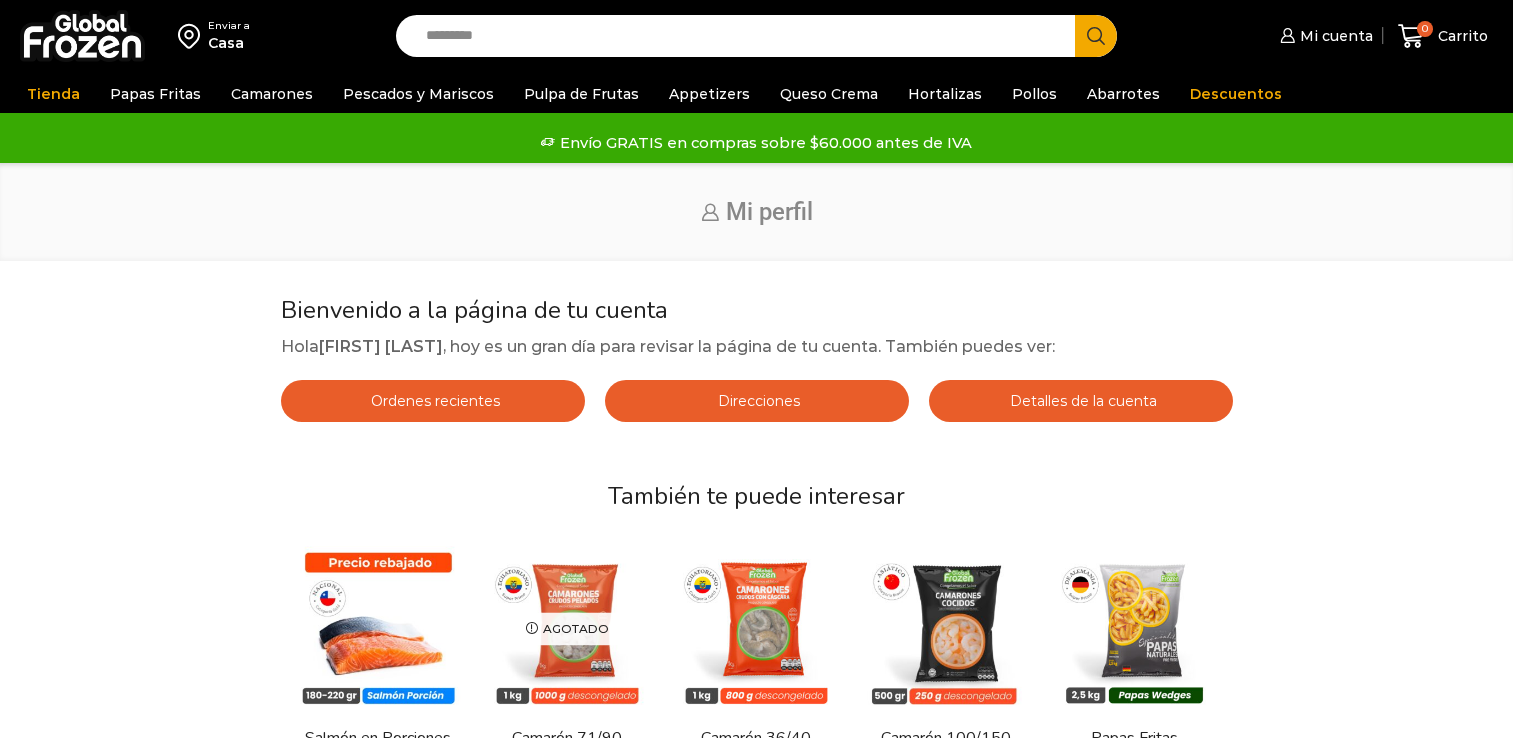 scroll, scrollTop: 0, scrollLeft: 0, axis: both 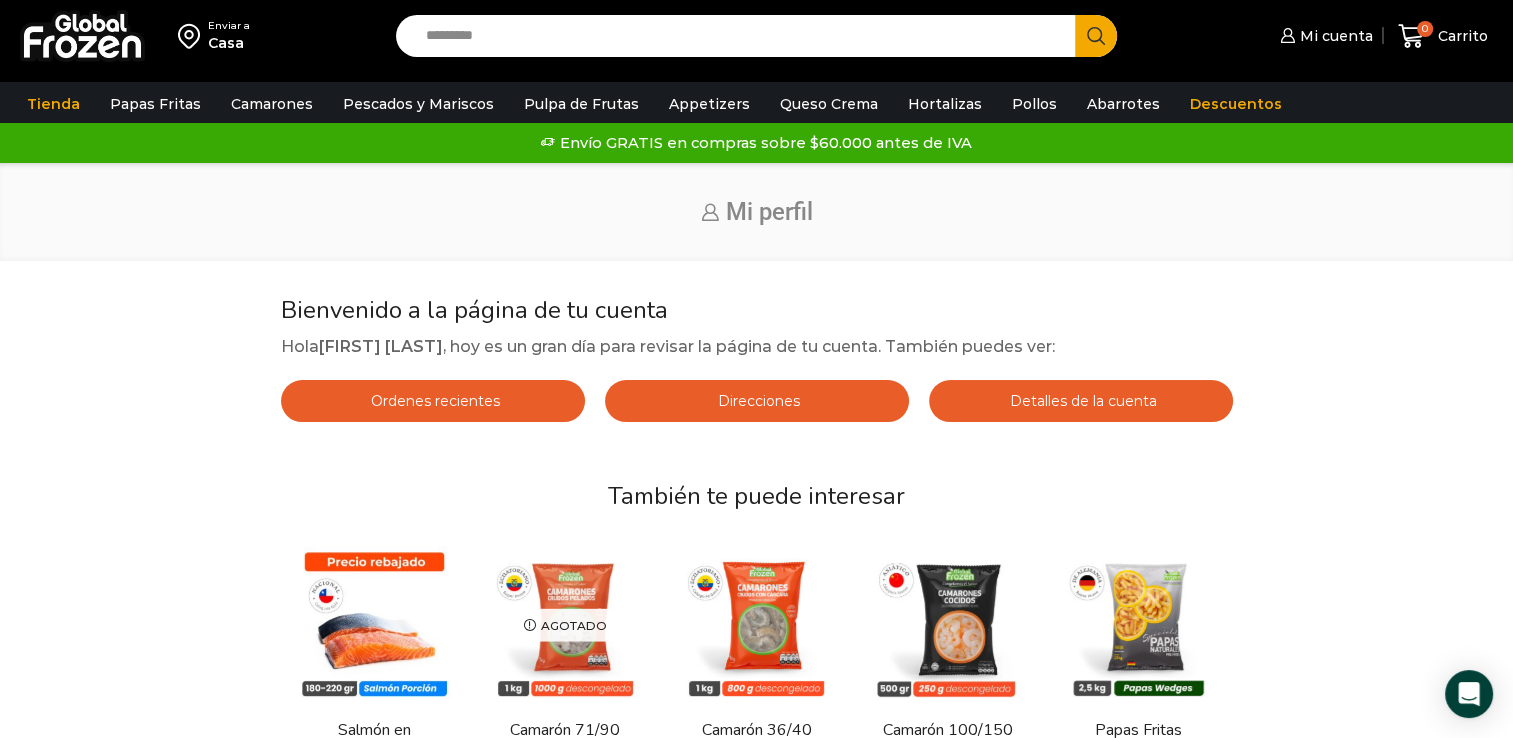 click on "Bienvenido a la página de tu cuenta
Hola  Camila Elgueta , hoy es un gran día para revisar la página de tu cuenta. También puedes ver:
Ordenes recientes
Direcciones
Detalles de la cuenta
También te puede interesar
Hay stock
Vista Rápida
$ 10.590" at bounding box center (756, 632) 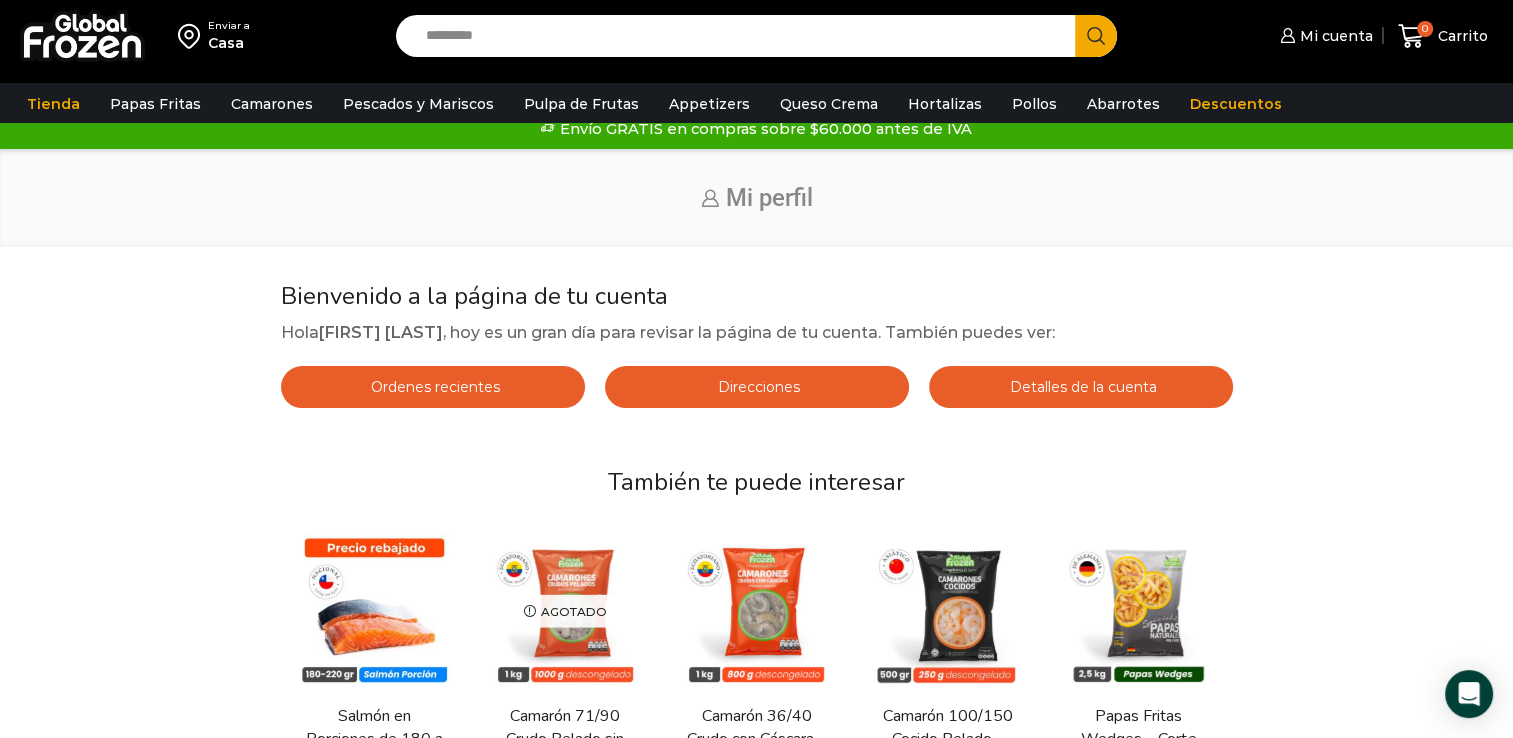 scroll, scrollTop: 0, scrollLeft: 0, axis: both 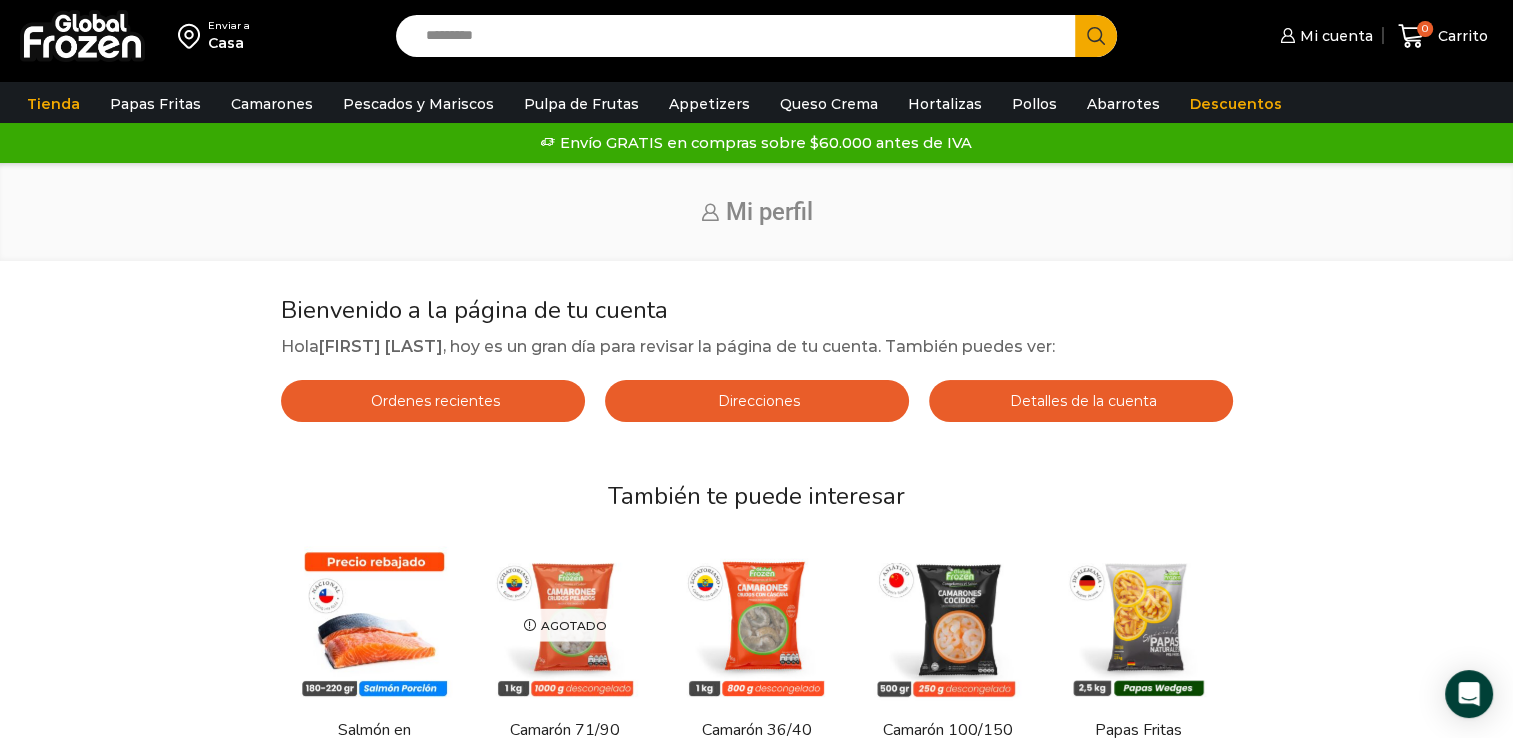 click on "Ordenes recientes" at bounding box center (433, 401) 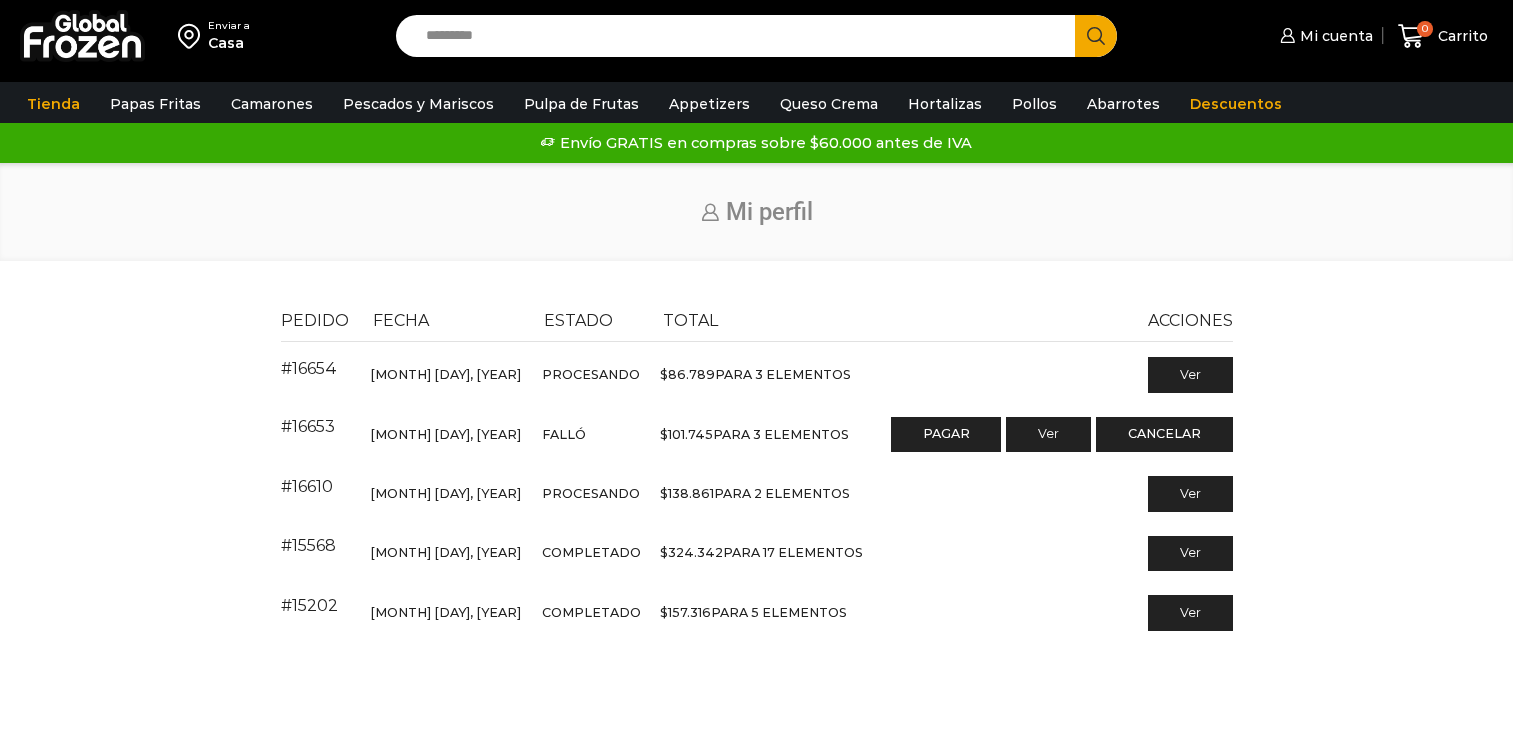 scroll, scrollTop: 0, scrollLeft: 0, axis: both 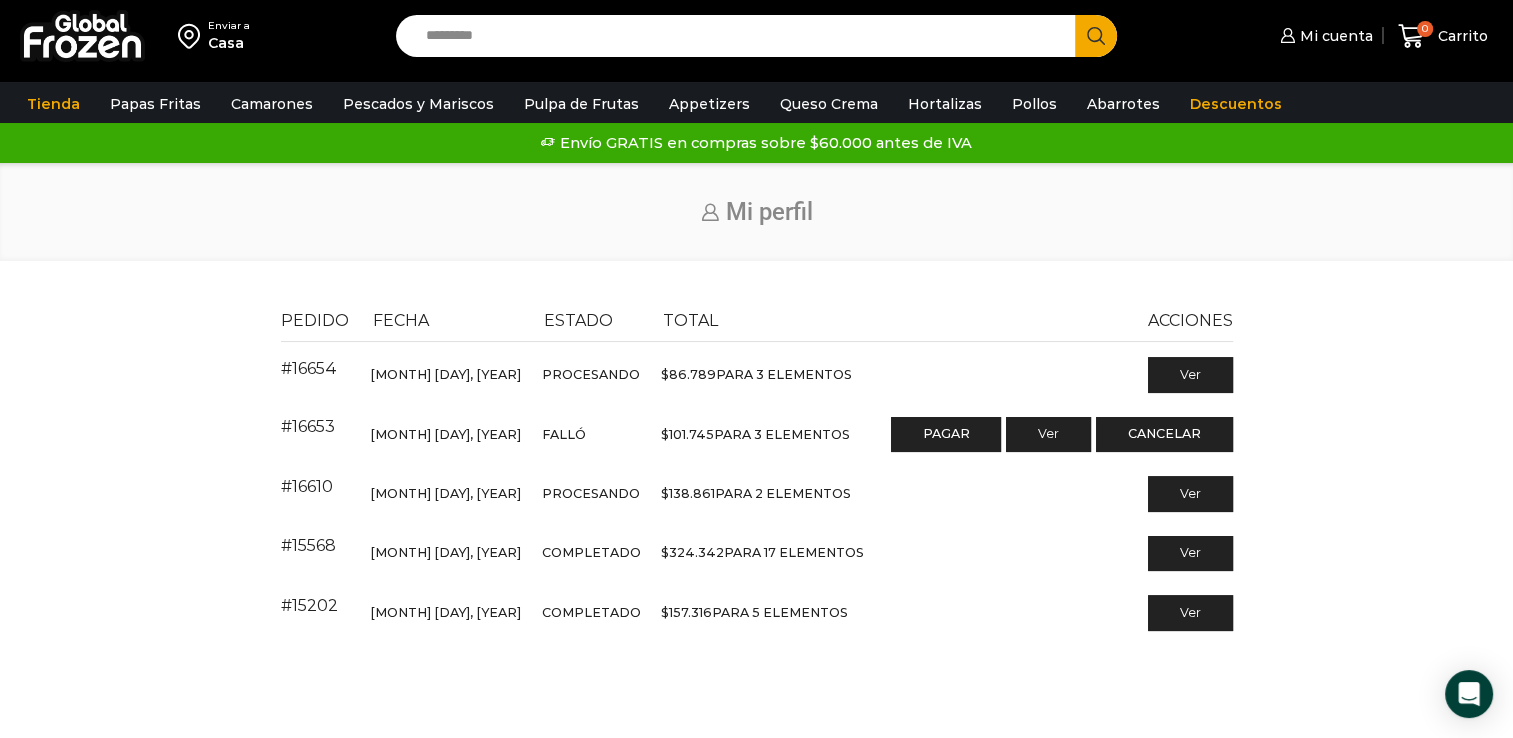 click on "Pedido
Fecha
Estado
Total
Acciones
#16654
Julio 14, 2025
Procesando
$ 86.789  para 3 elementos
Ver
#16653
Julio 14, 2025
Falló
$ 101.745
$" at bounding box center (756, 487) 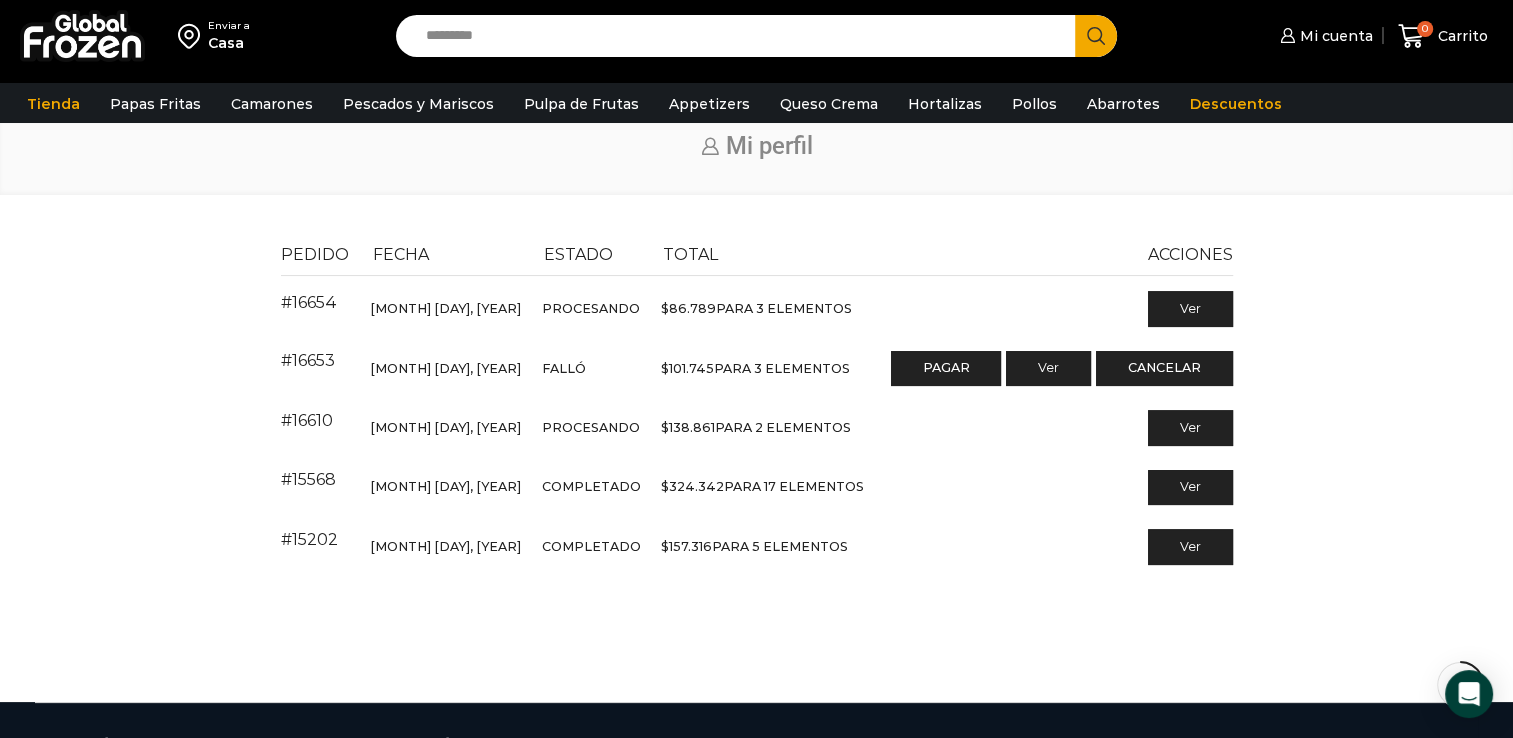 scroll, scrollTop: 80, scrollLeft: 0, axis: vertical 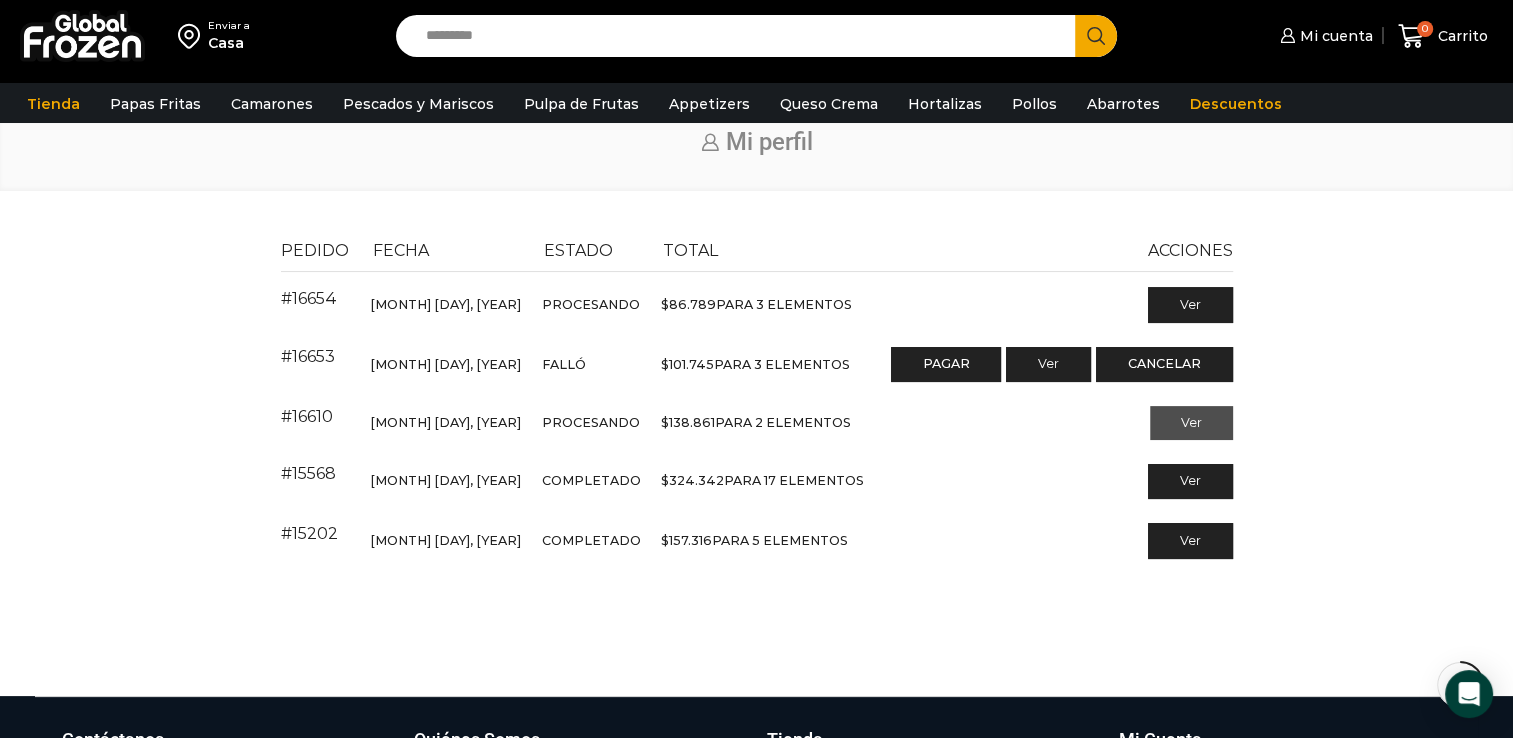 click on "Ver" at bounding box center [1191, 423] 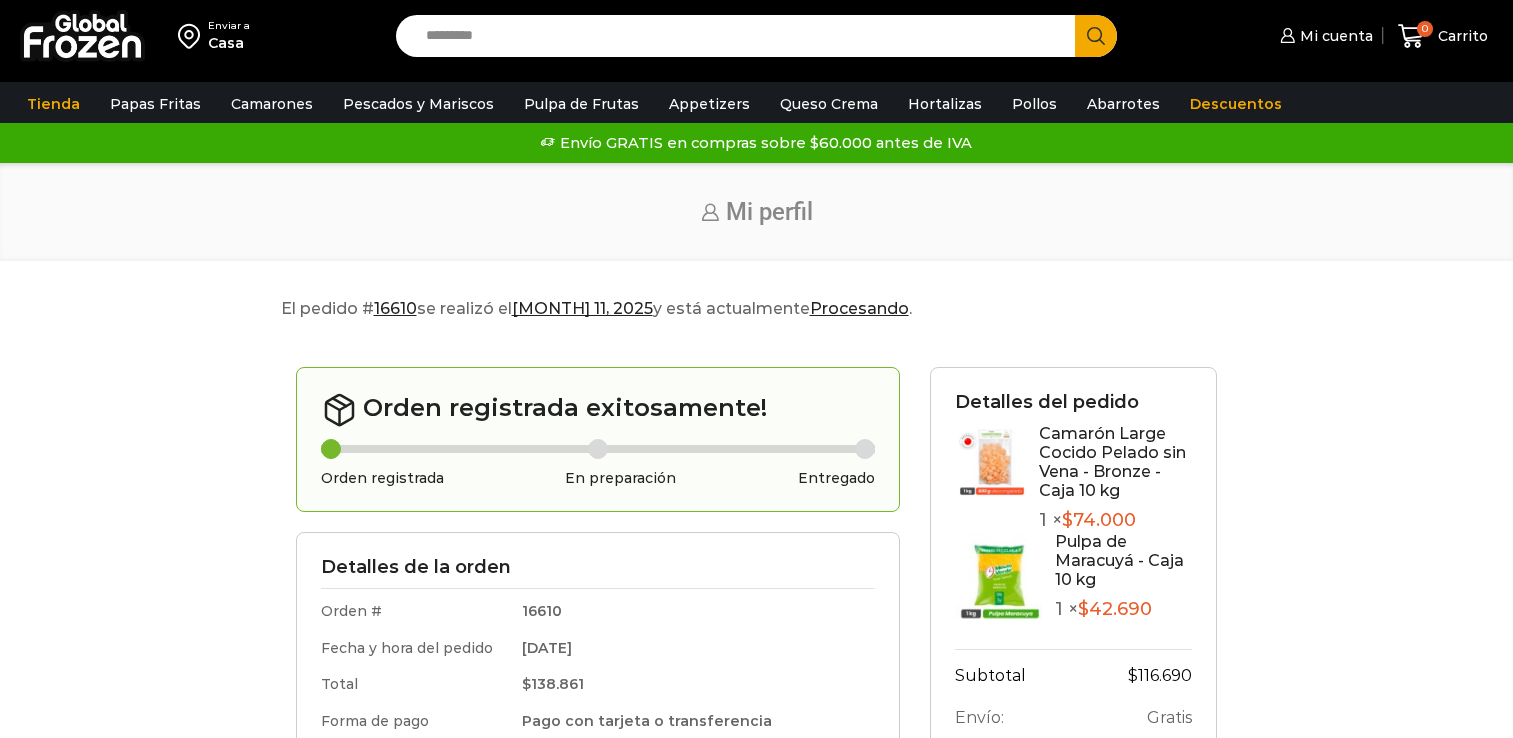 scroll, scrollTop: 0, scrollLeft: 0, axis: both 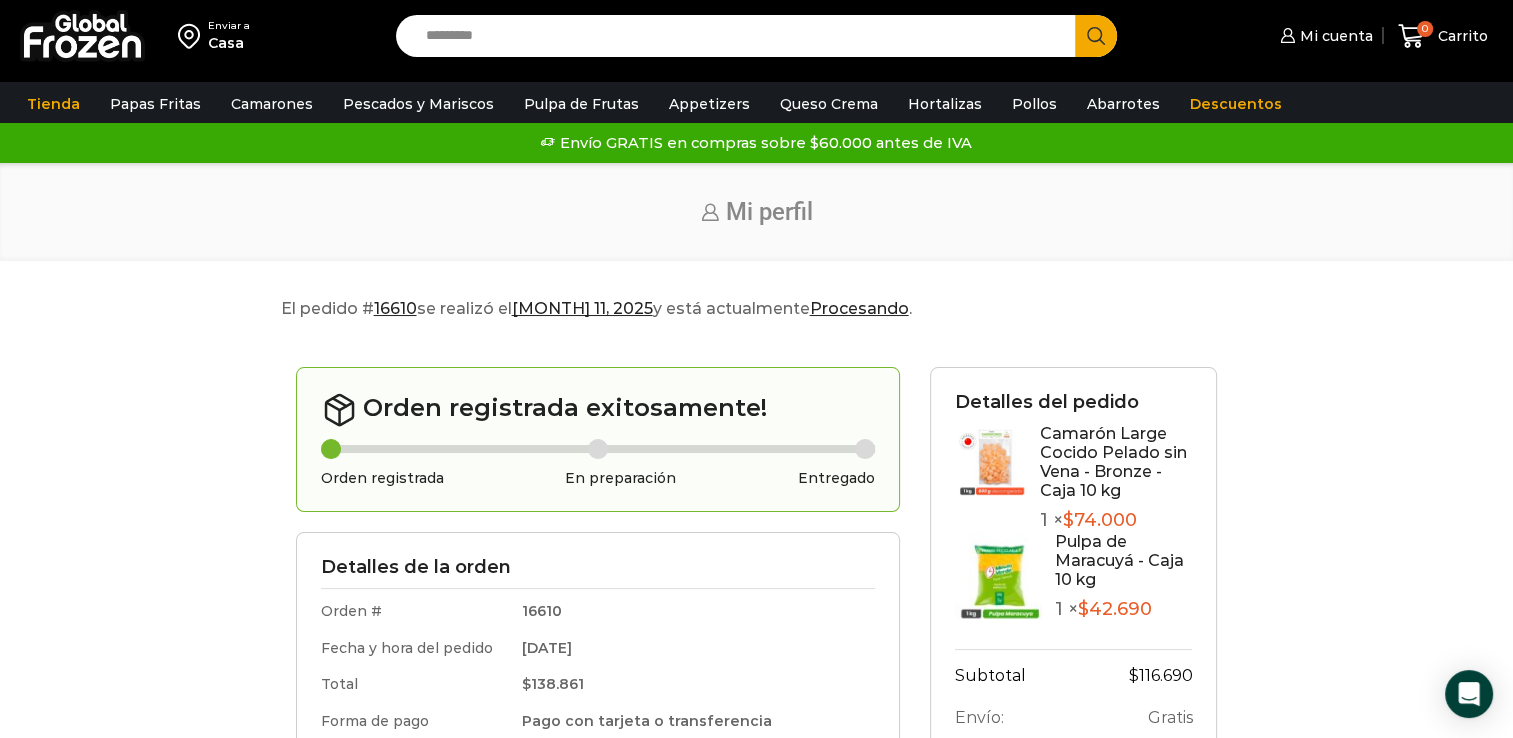 click on "El pedido # 16610  se realizó el  [DATE]  y está actualmente  Procesando .
Orden registrada exitosamente!
Orden registrada
En preparación
Entregado
Detalles de la orden
Orden #
16610
Fecha y hora del pedido
[DATE]
Total
$ 138.861
Forma de pago
Pago con tarjeta o transferencia
Dirección de envío
[STREET] [NUMBER], [CITY], [CITY], [COUNTRY]
Fecha de envío
[DATE]
Detalles de facturación
Razón social" at bounding box center (756, 705) 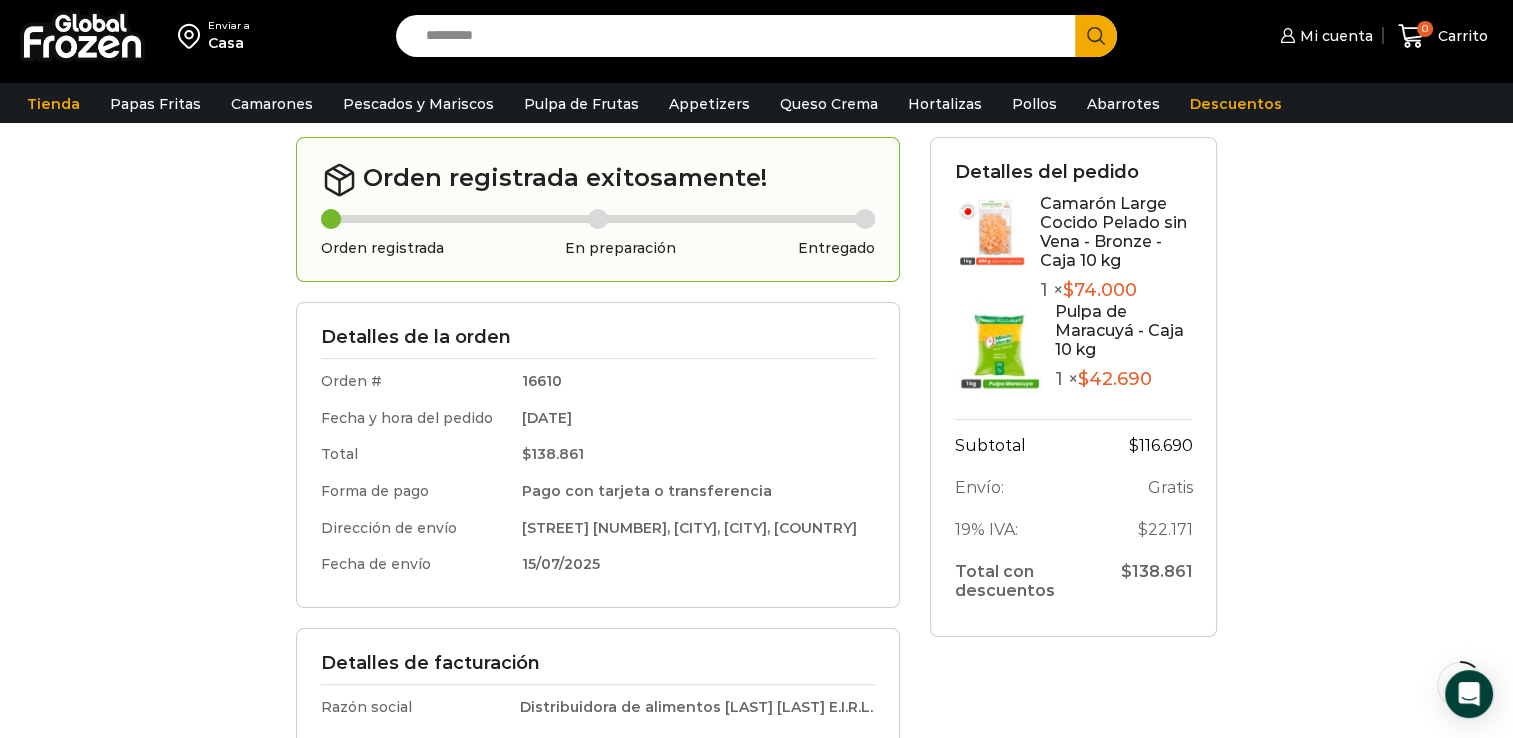 scroll, scrollTop: 0, scrollLeft: 0, axis: both 